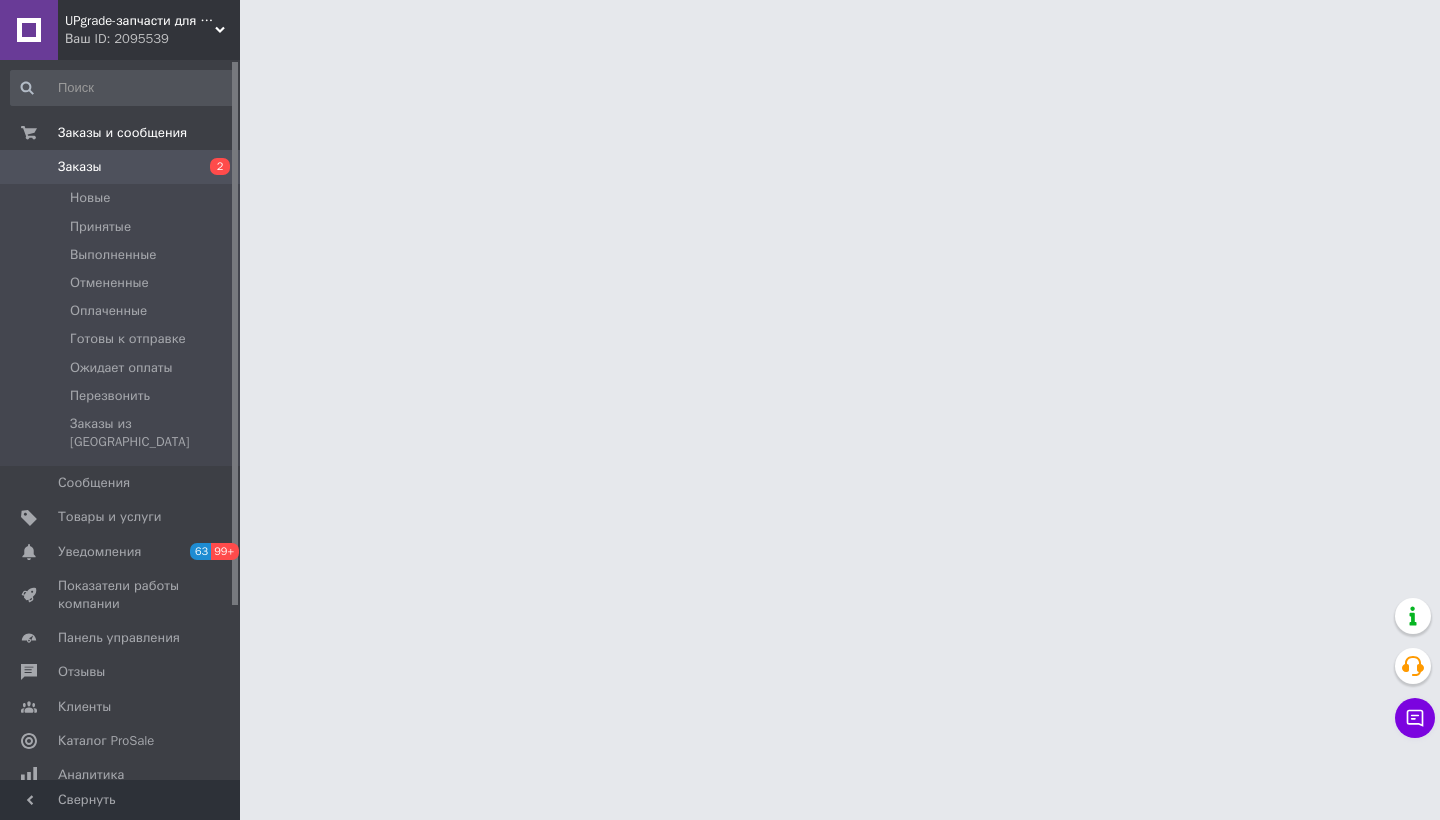 scroll, scrollTop: 0, scrollLeft: 0, axis: both 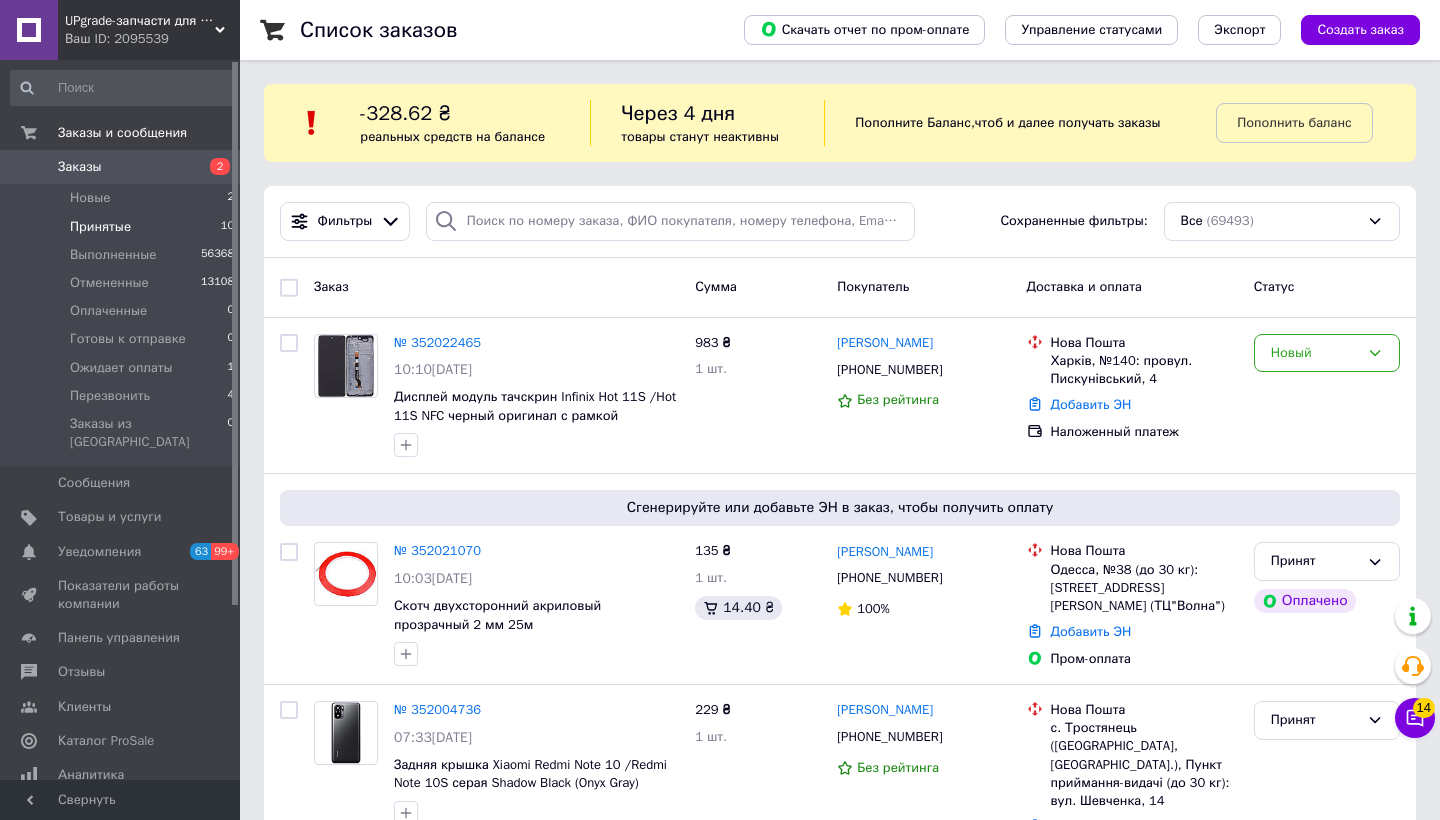 click on "Принятые 10" at bounding box center [123, 227] 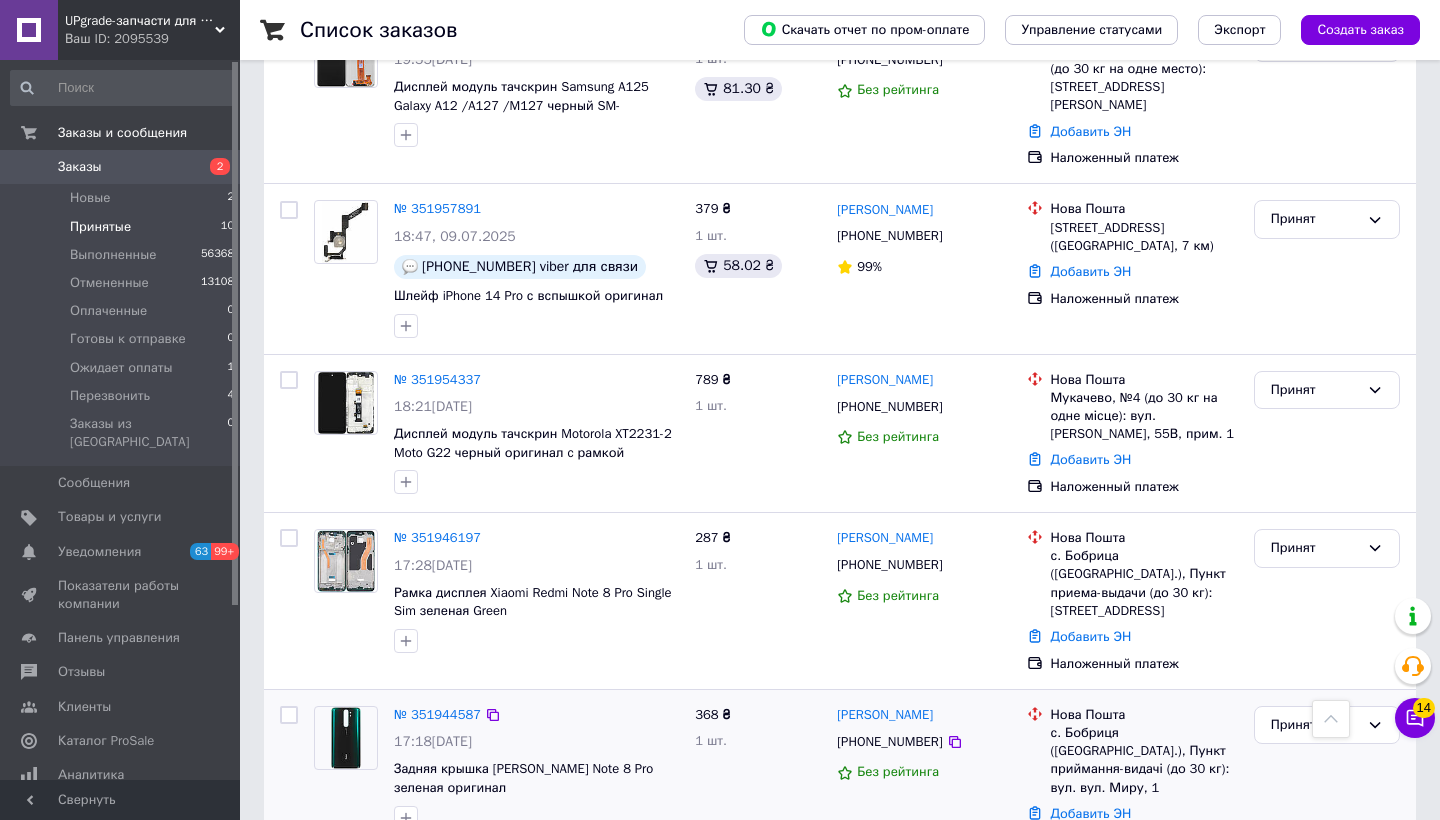 scroll, scrollTop: 1378, scrollLeft: 0, axis: vertical 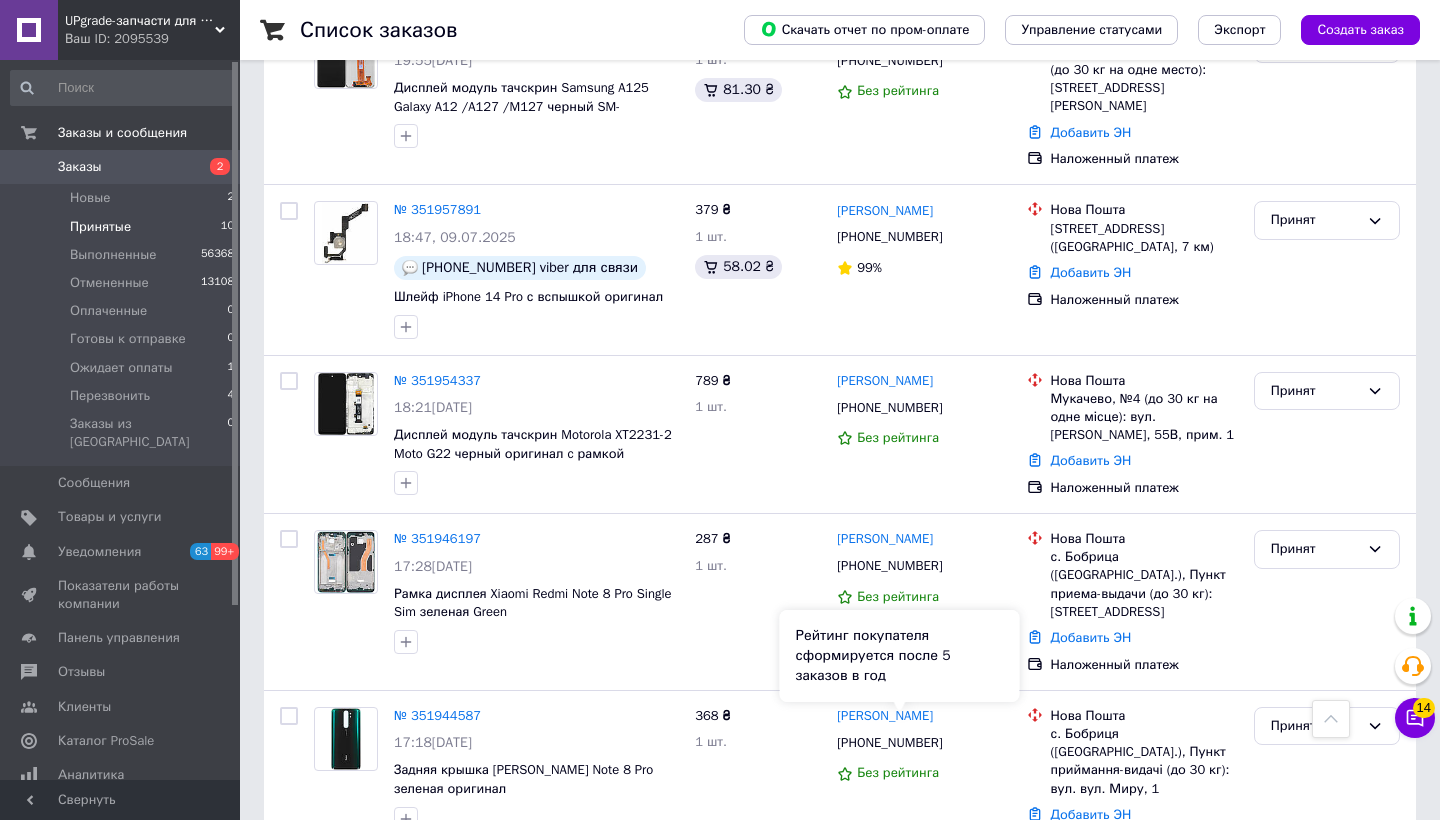click on "Рейтинг покупателя сформируется после 5 заказов в год" at bounding box center [900, 656] 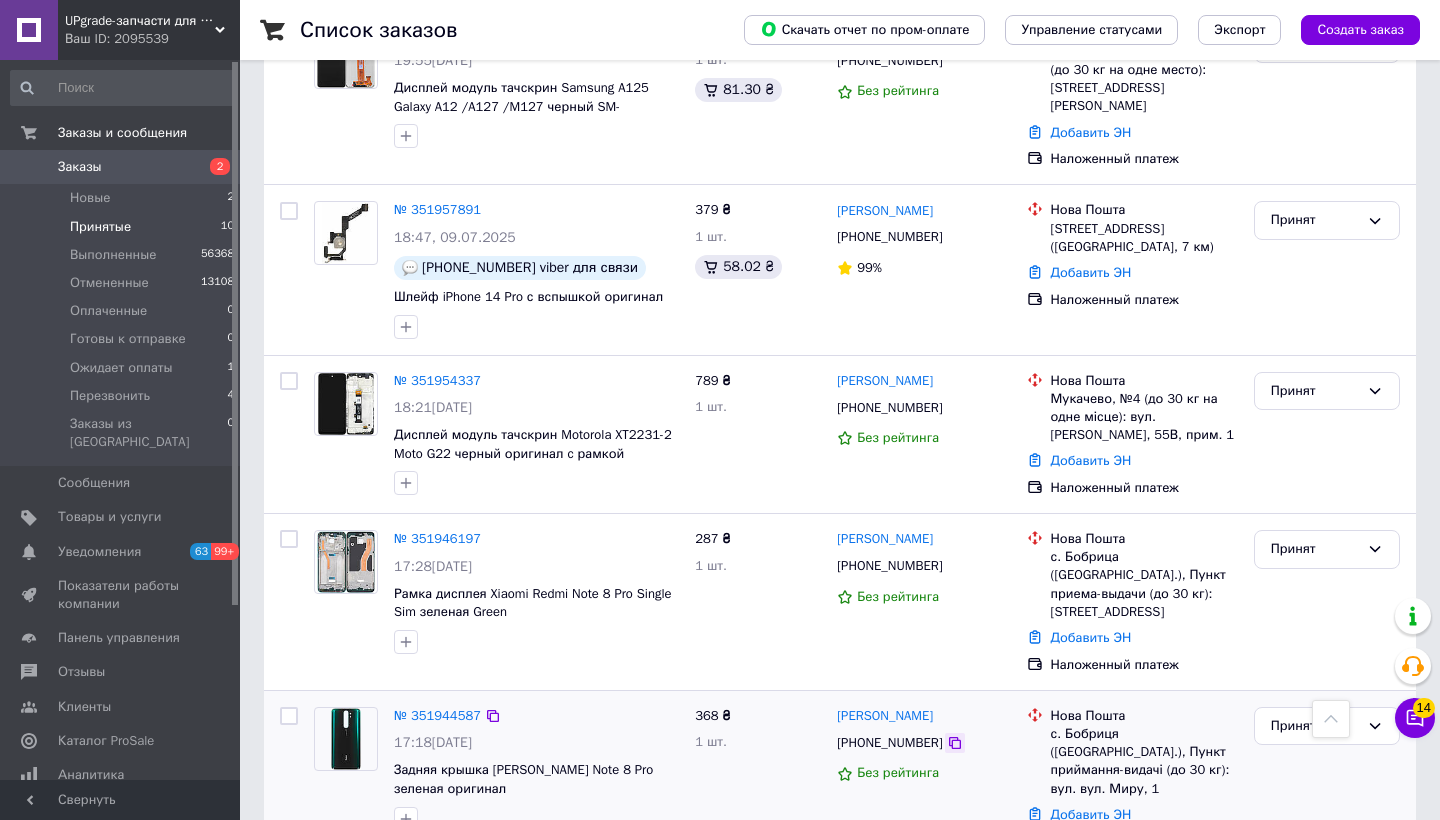 click 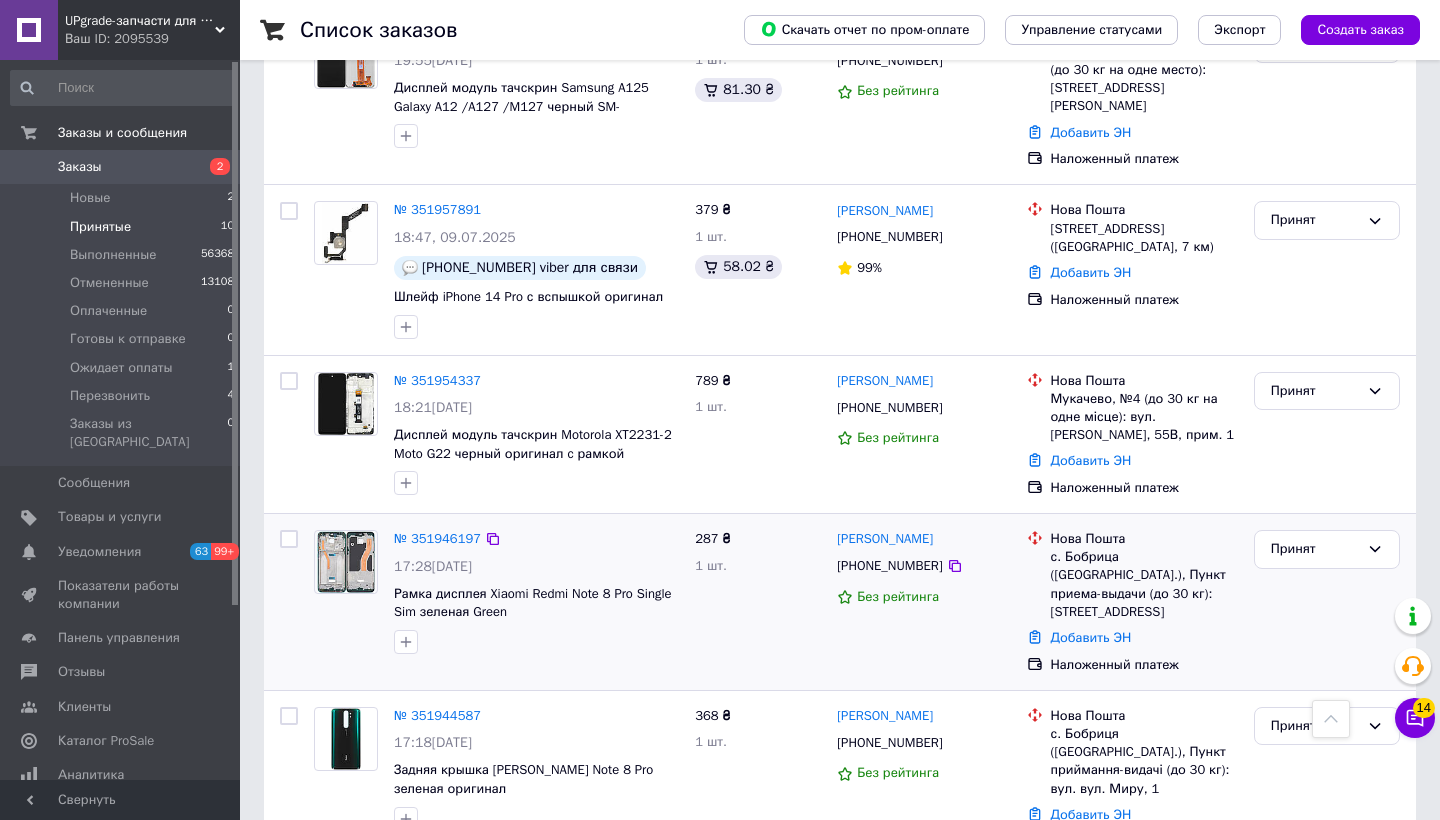 click on "1 шт." at bounding box center (758, 566) 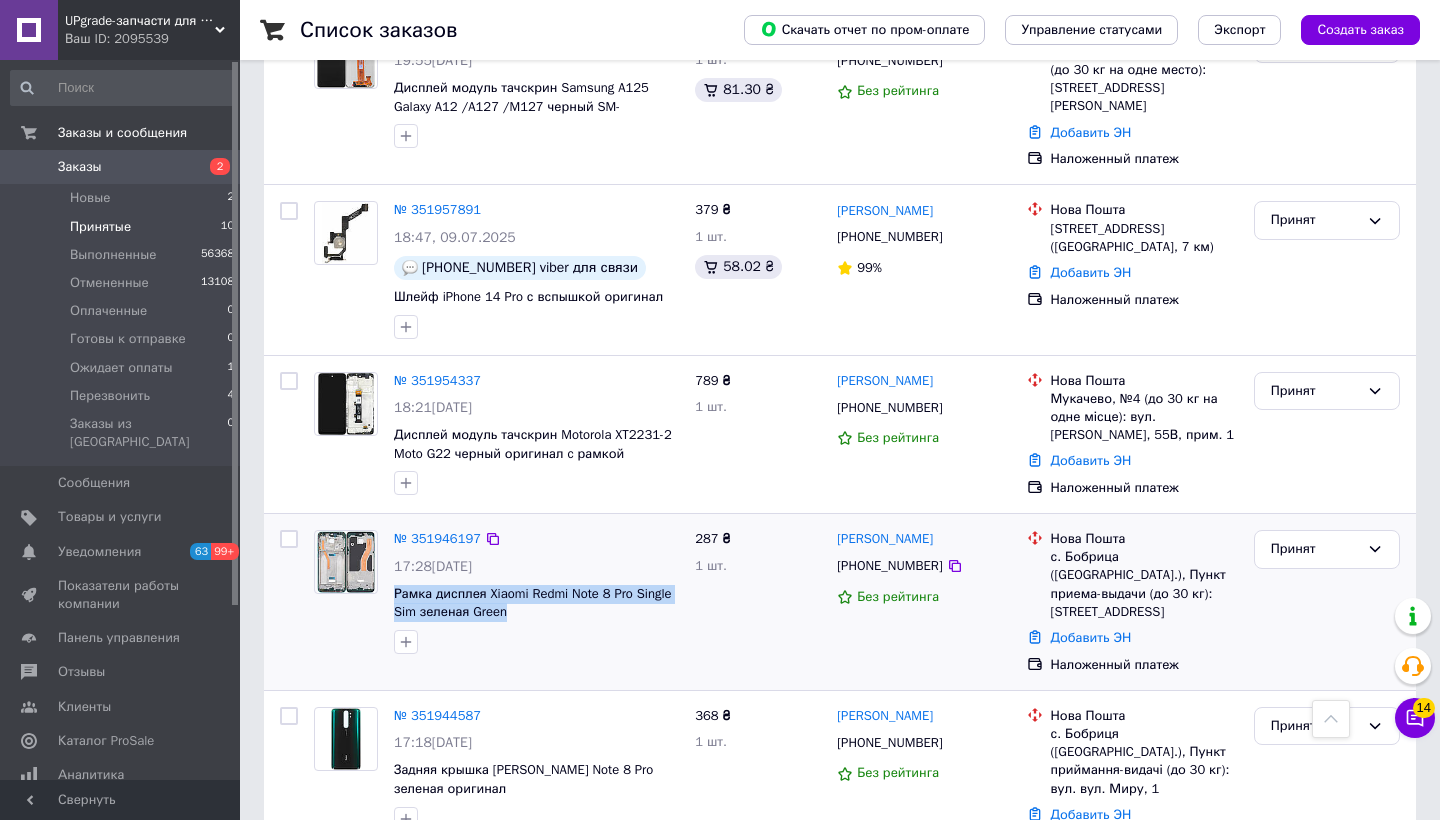 drag, startPoint x: 591, startPoint y: 586, endPoint x: 500, endPoint y: 547, distance: 99.00505 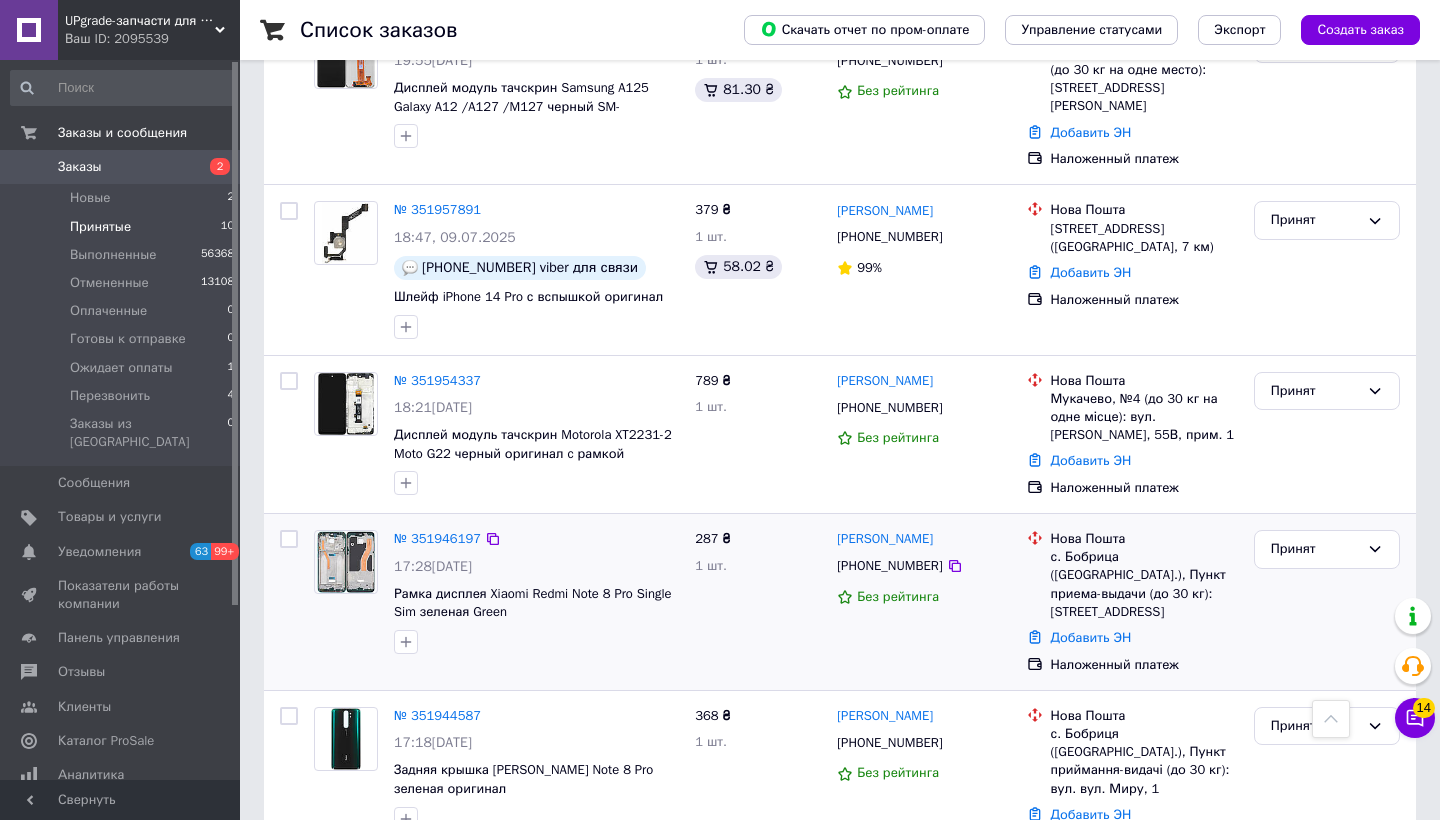 click at bounding box center [536, 642] 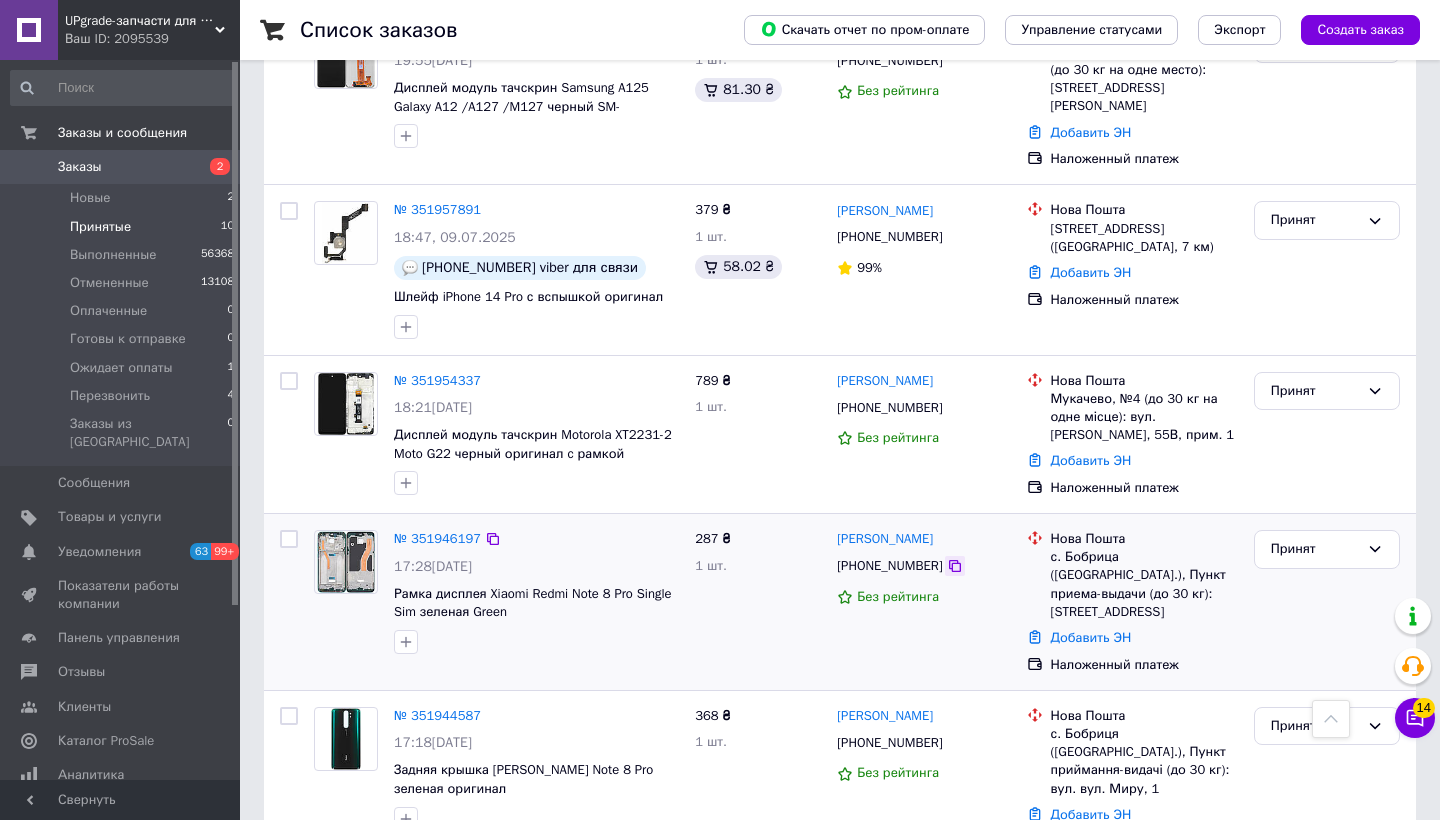 click 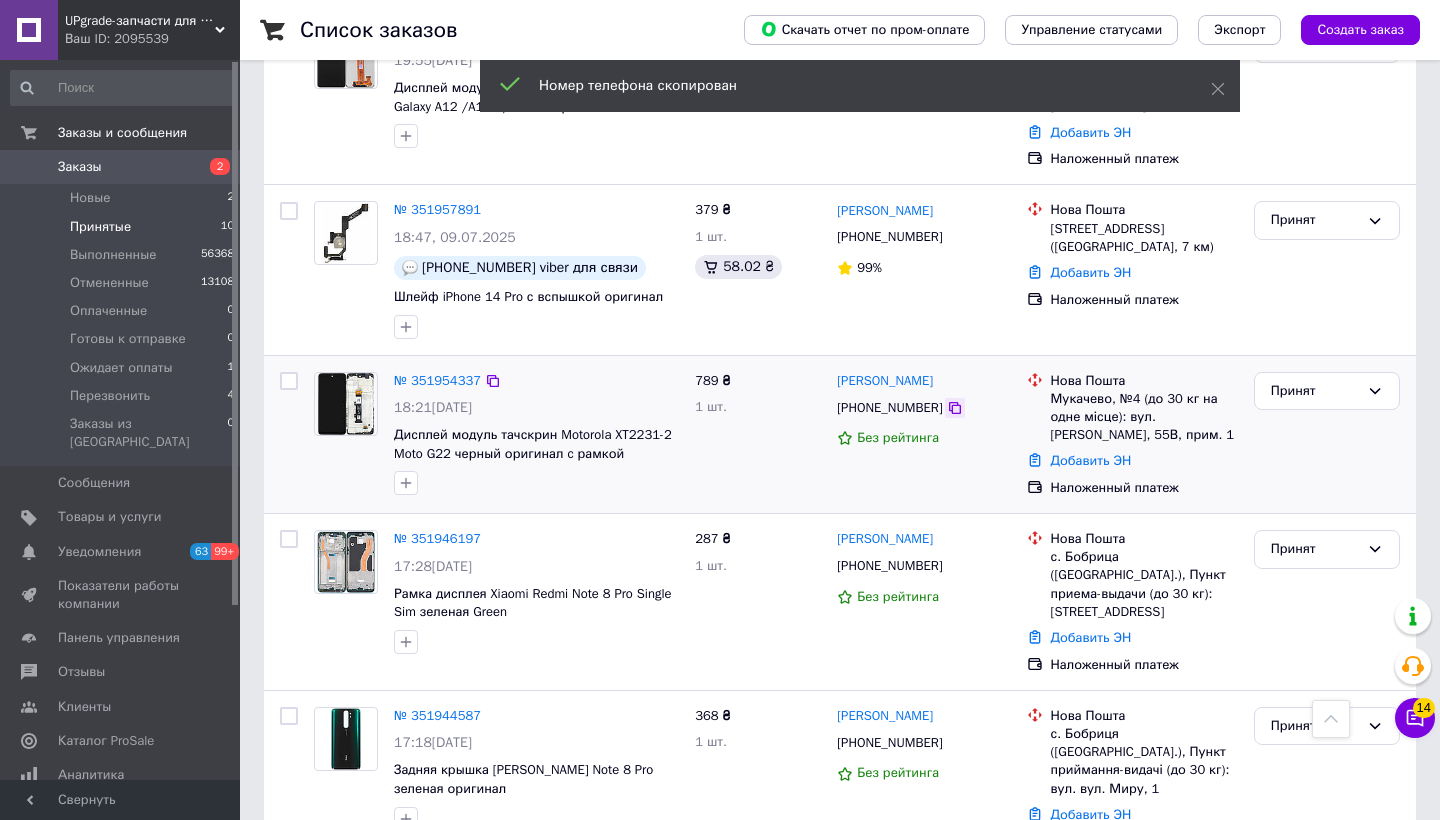 click 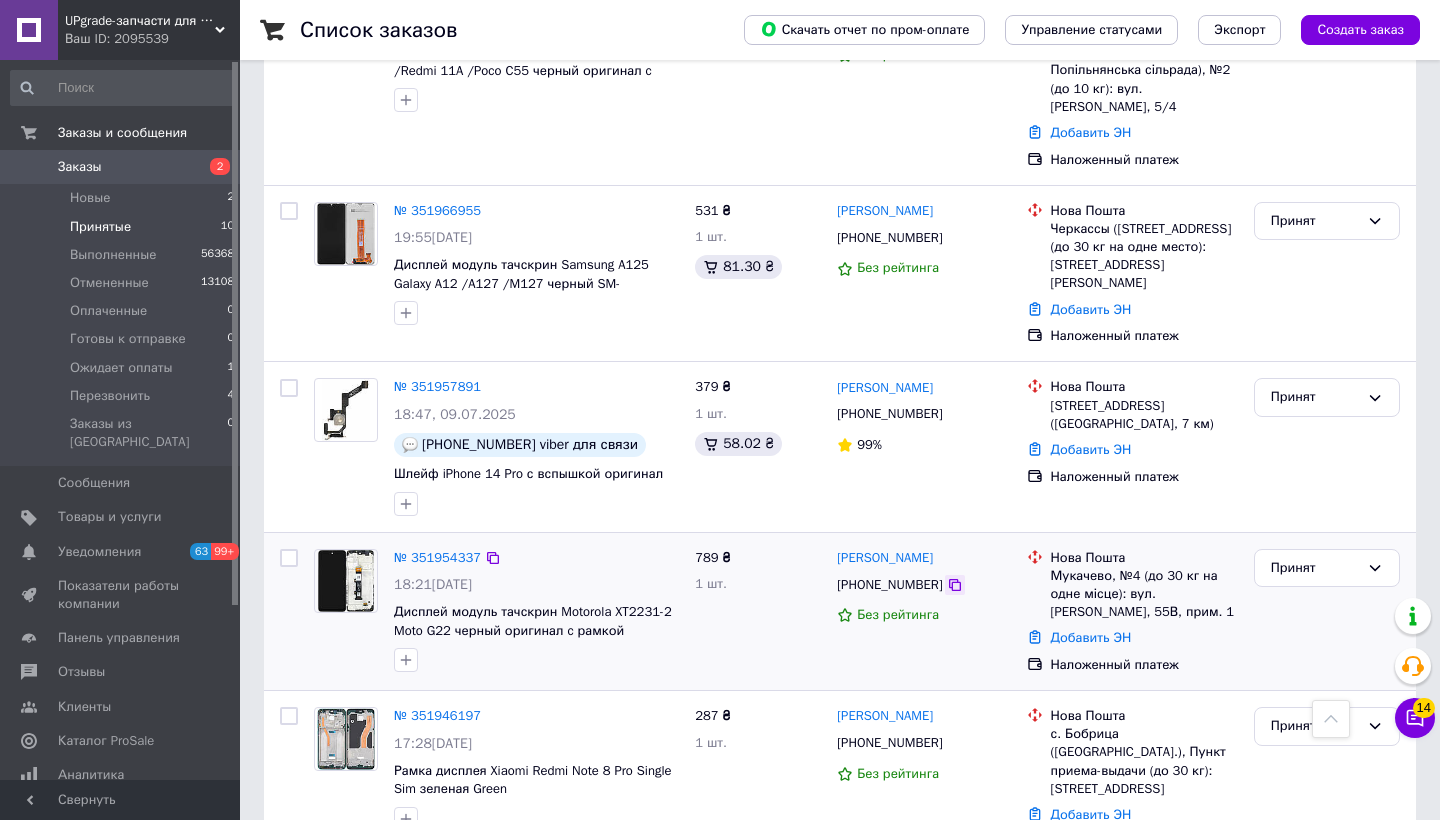 scroll, scrollTop: 1184, scrollLeft: 0, axis: vertical 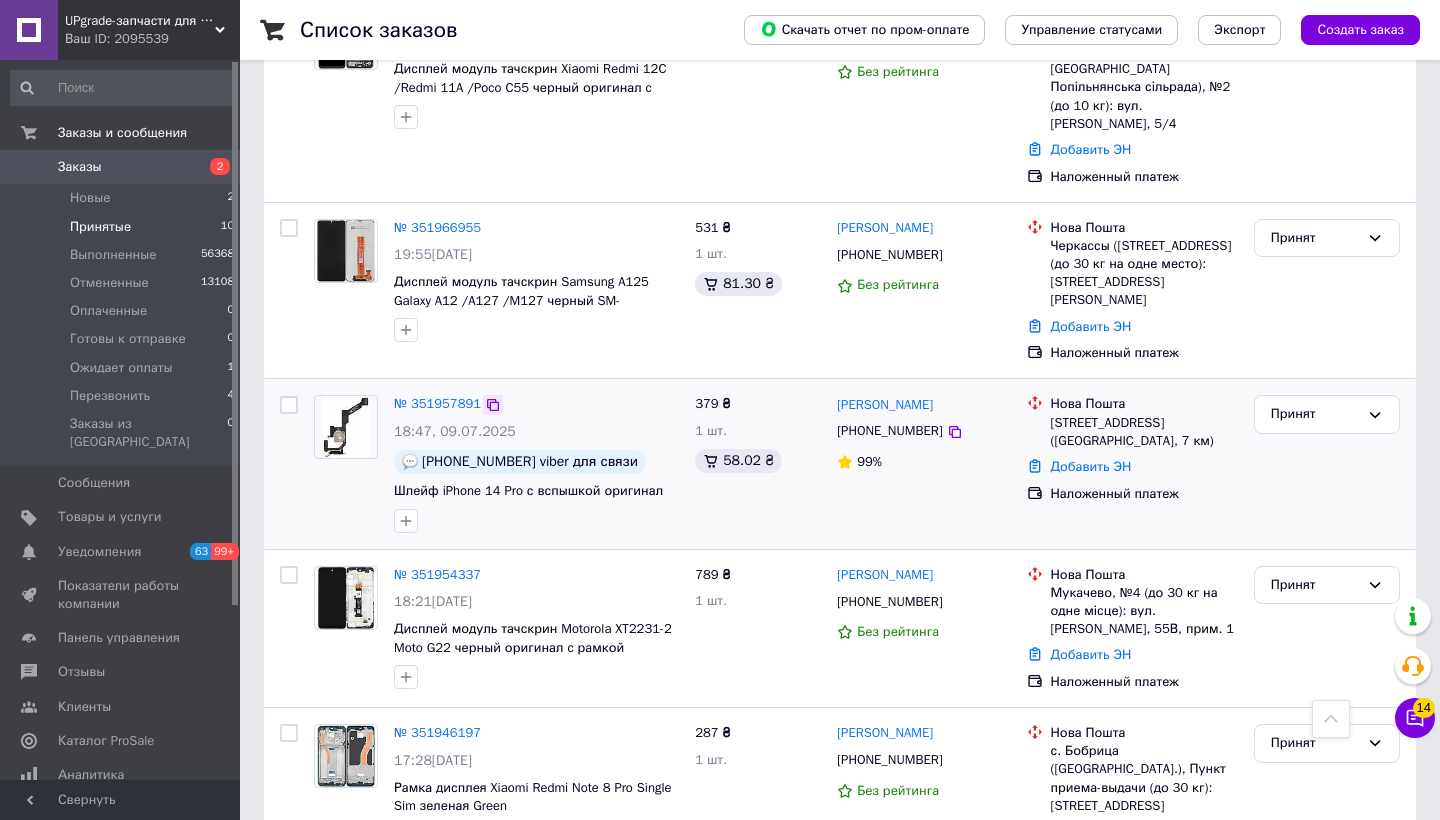 click 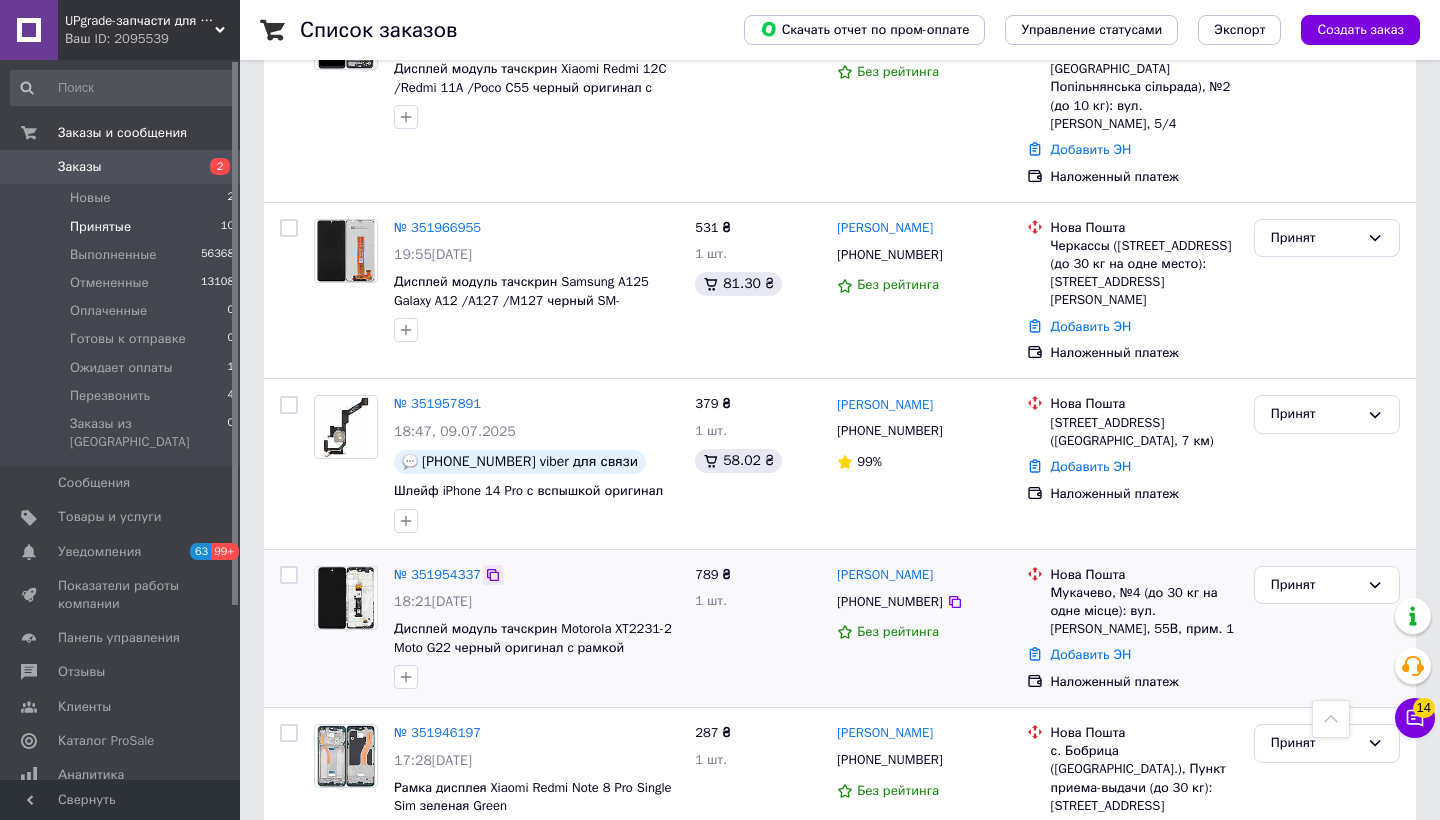 click at bounding box center [493, 575] 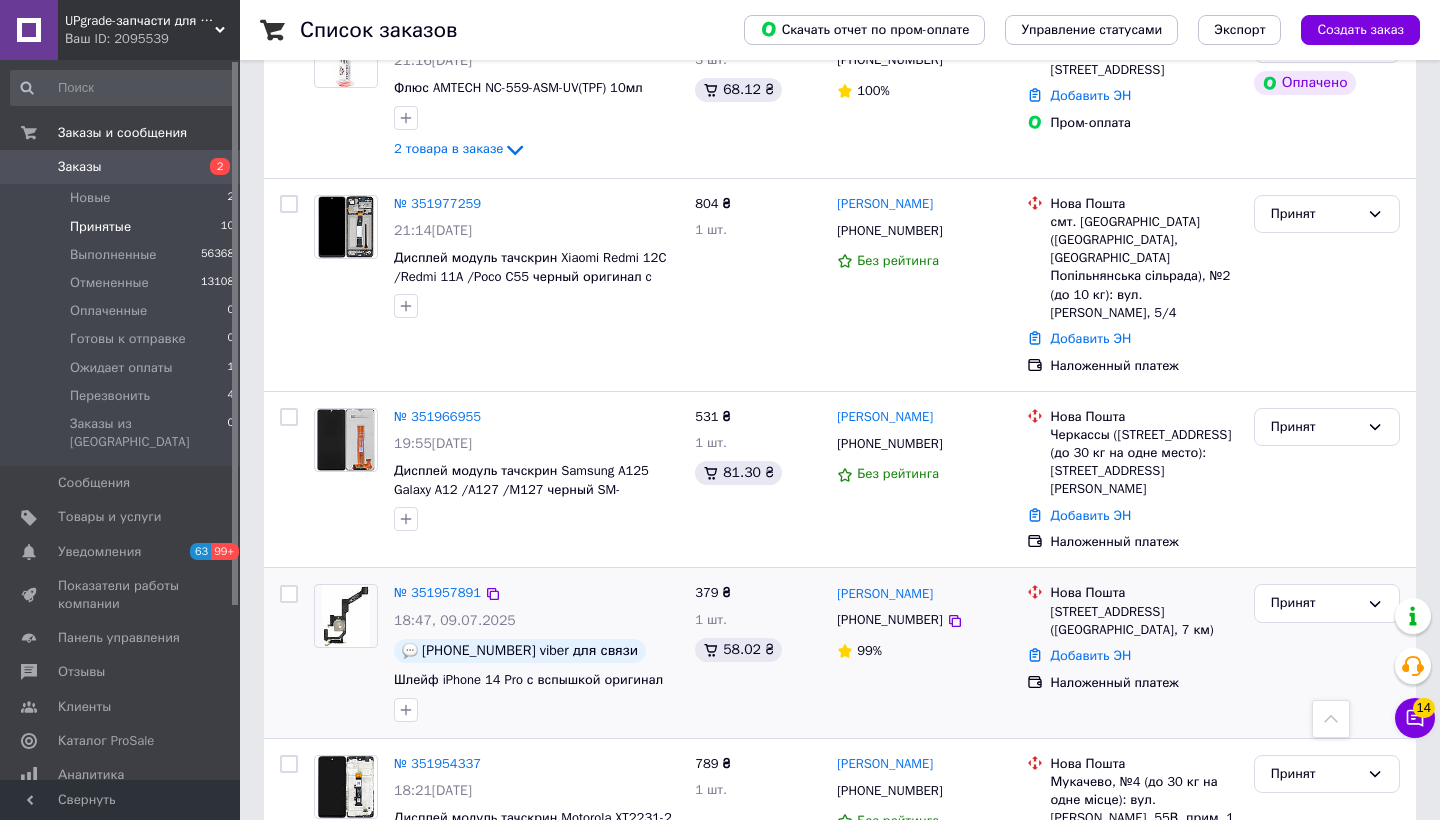 scroll, scrollTop: 960, scrollLeft: 0, axis: vertical 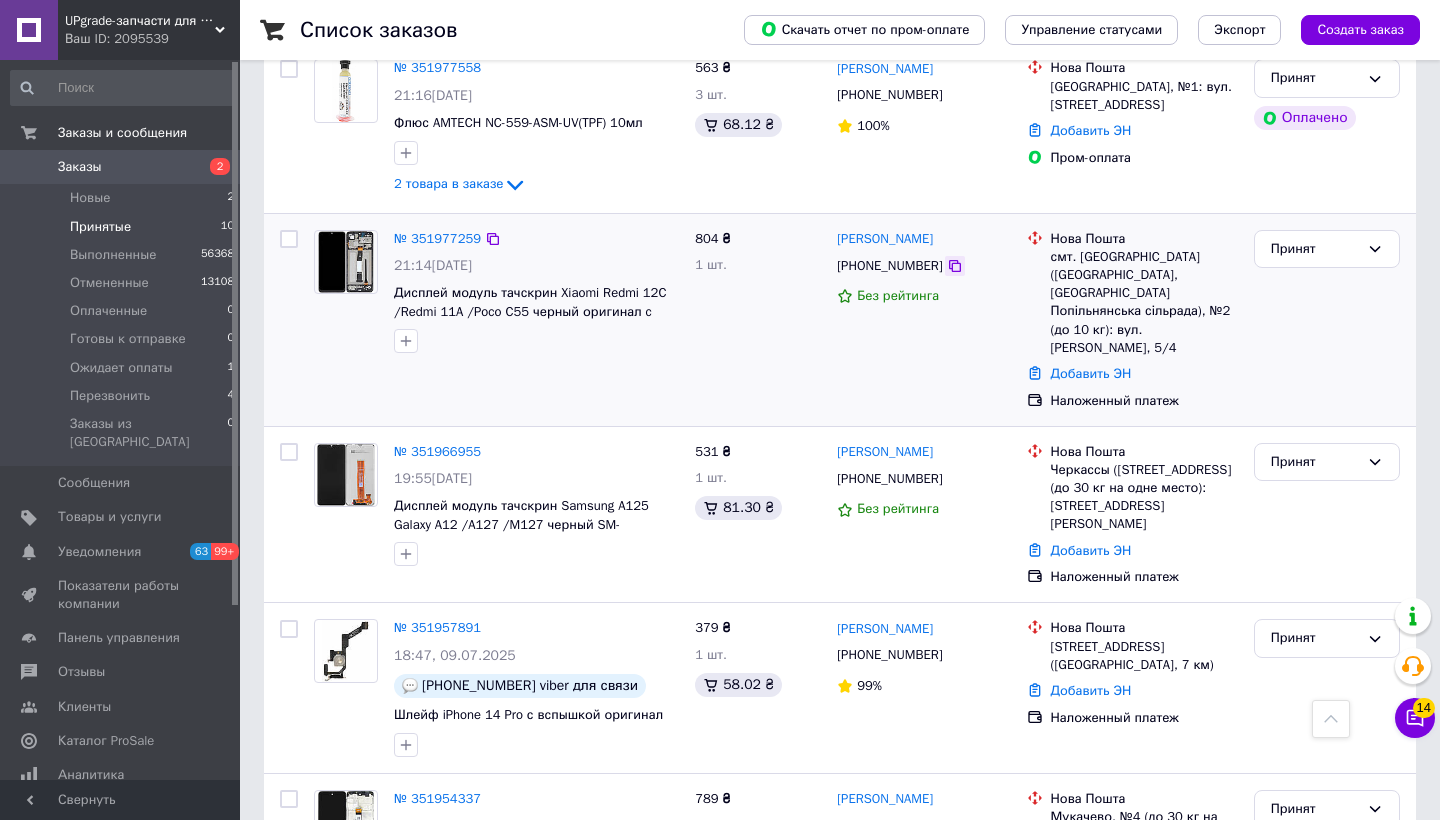 click 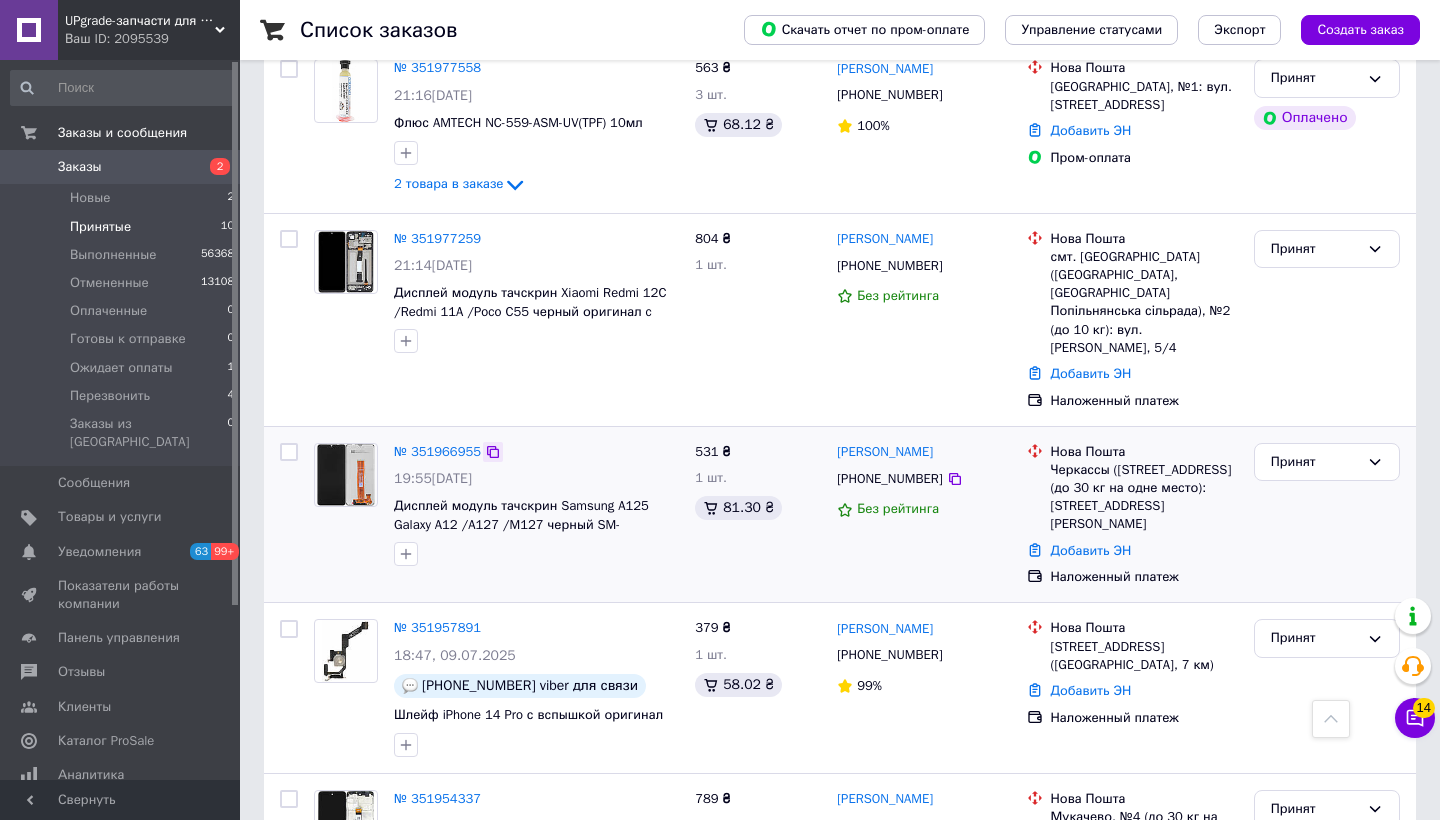 click 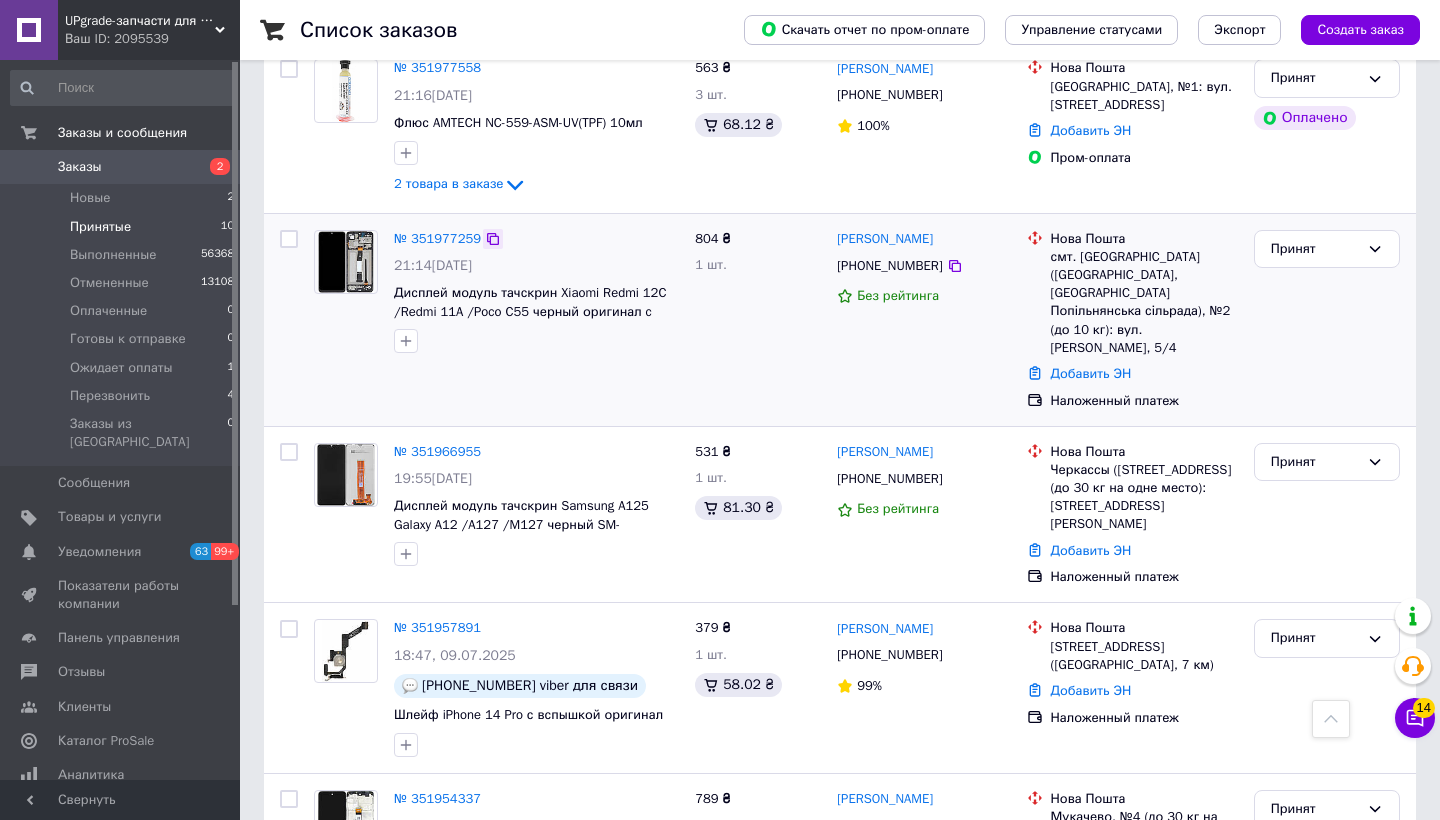 click 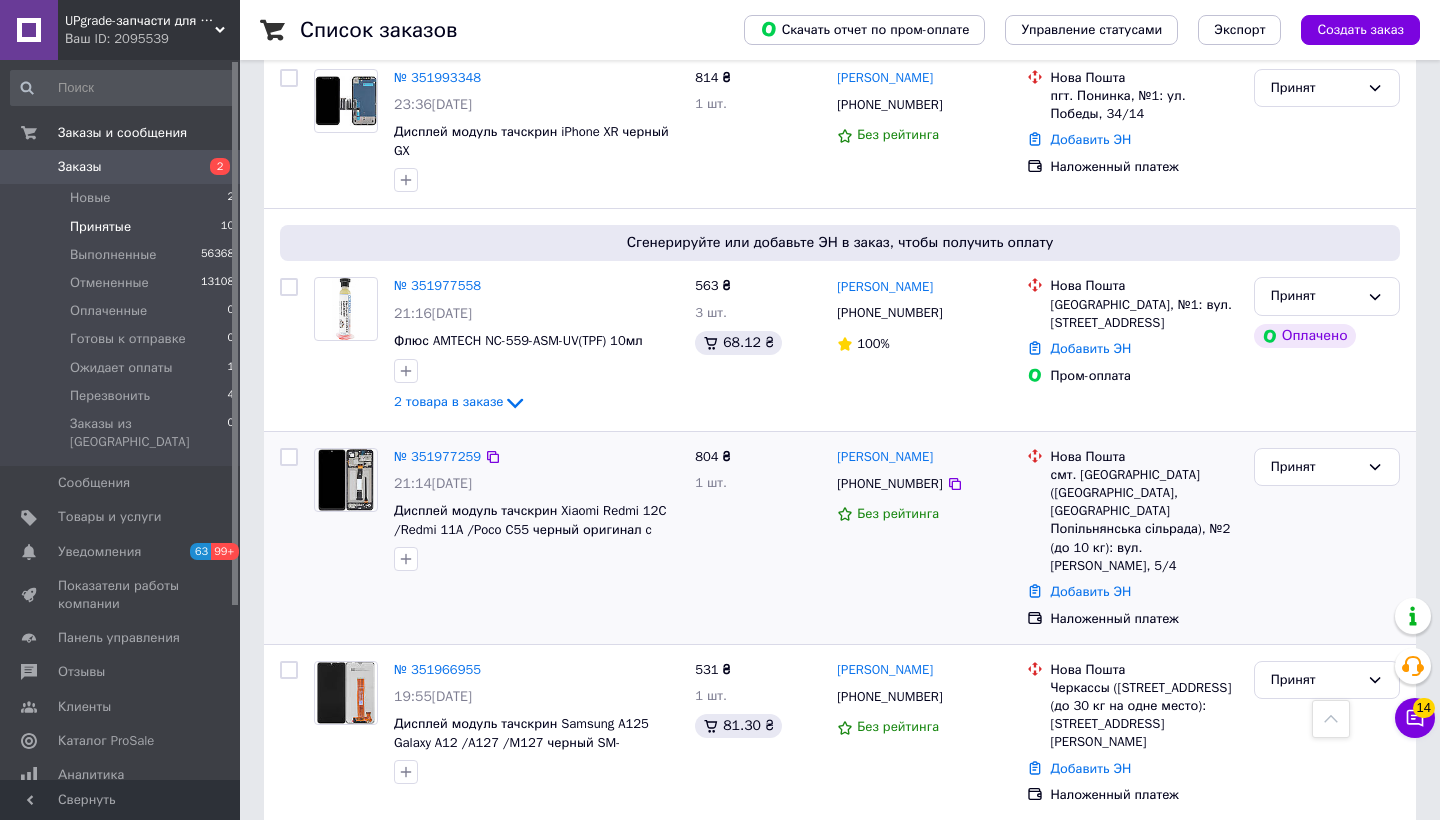 scroll, scrollTop: 738, scrollLeft: 0, axis: vertical 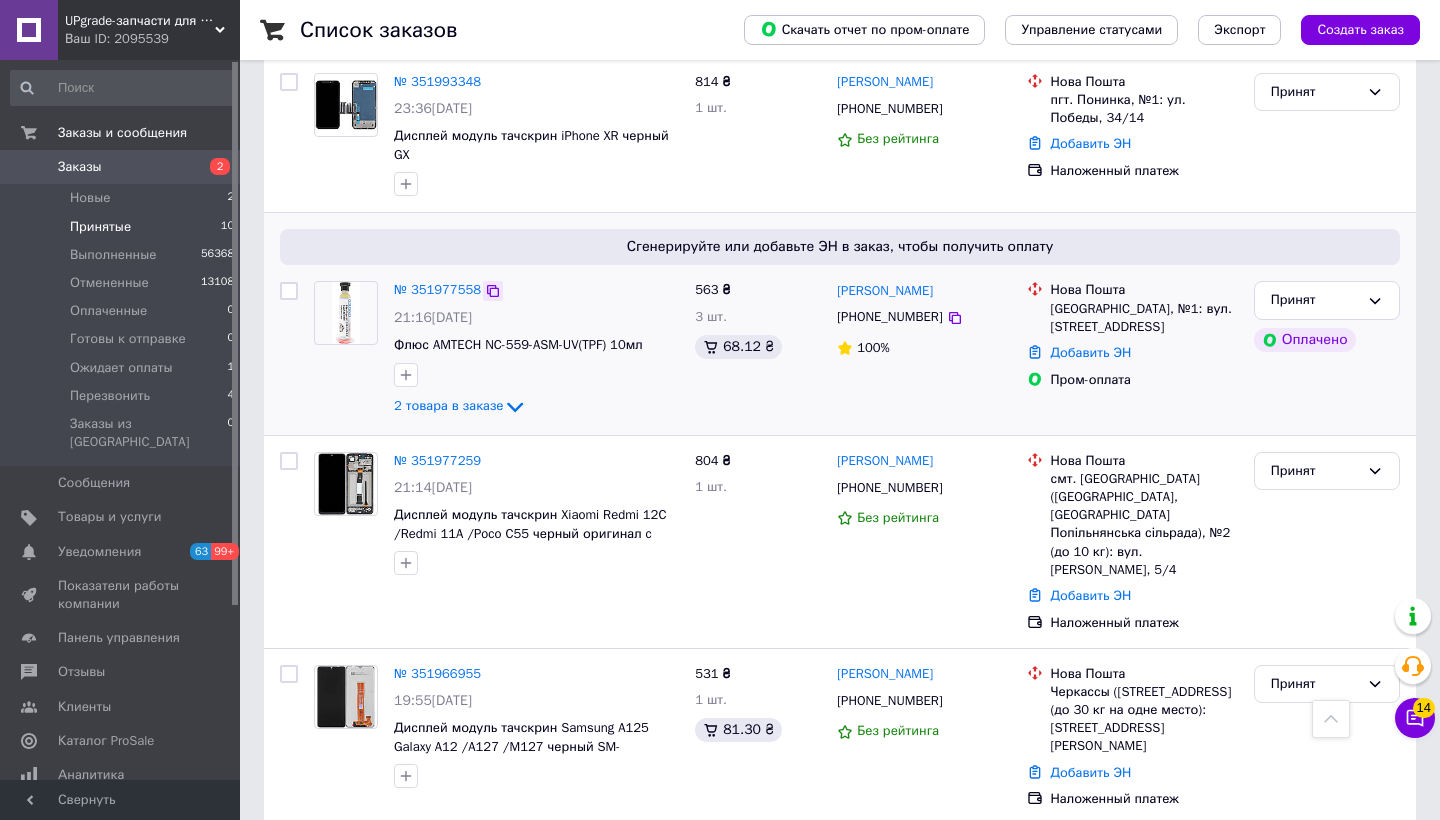 click 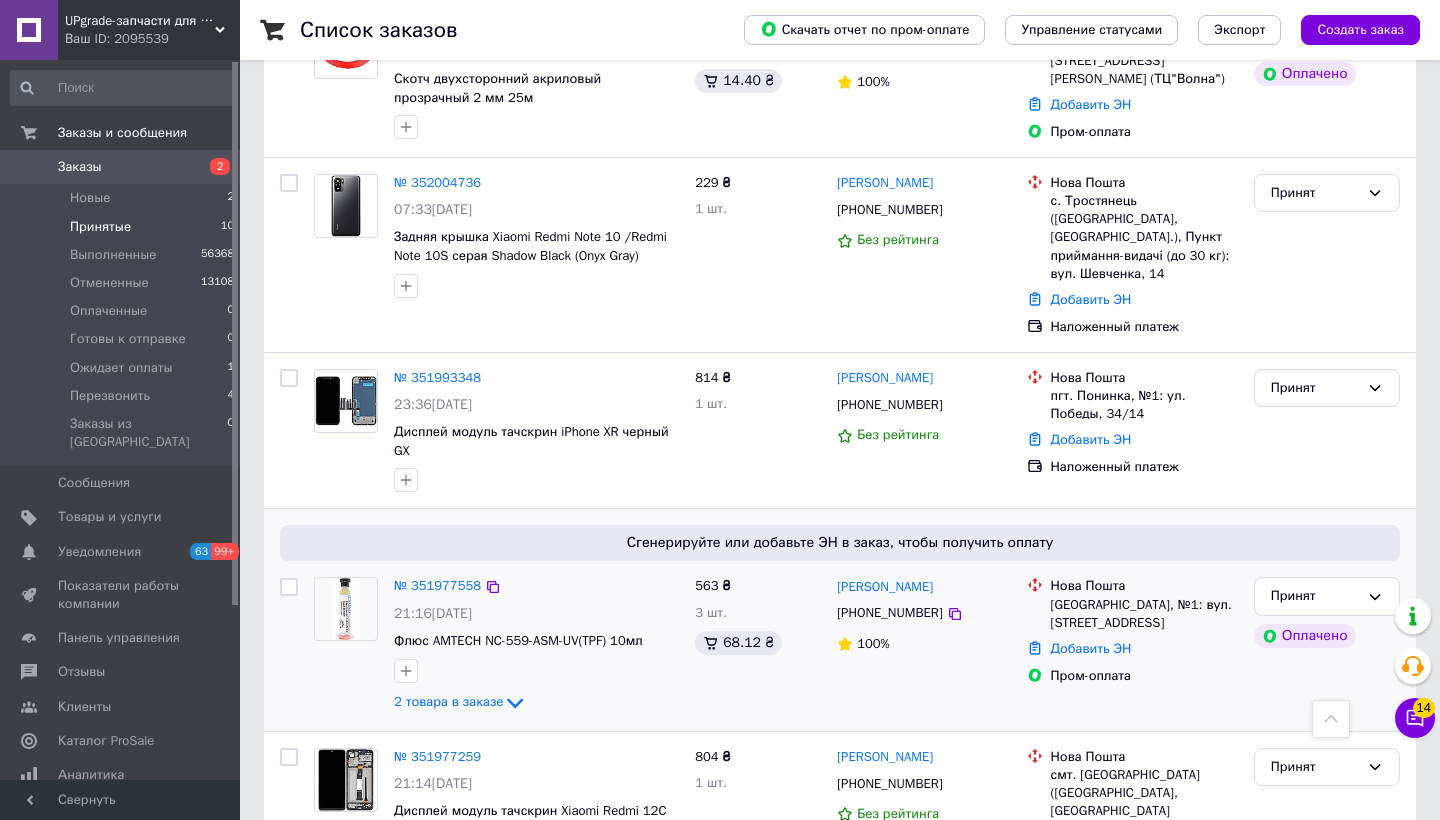 scroll, scrollTop: 435, scrollLeft: 0, axis: vertical 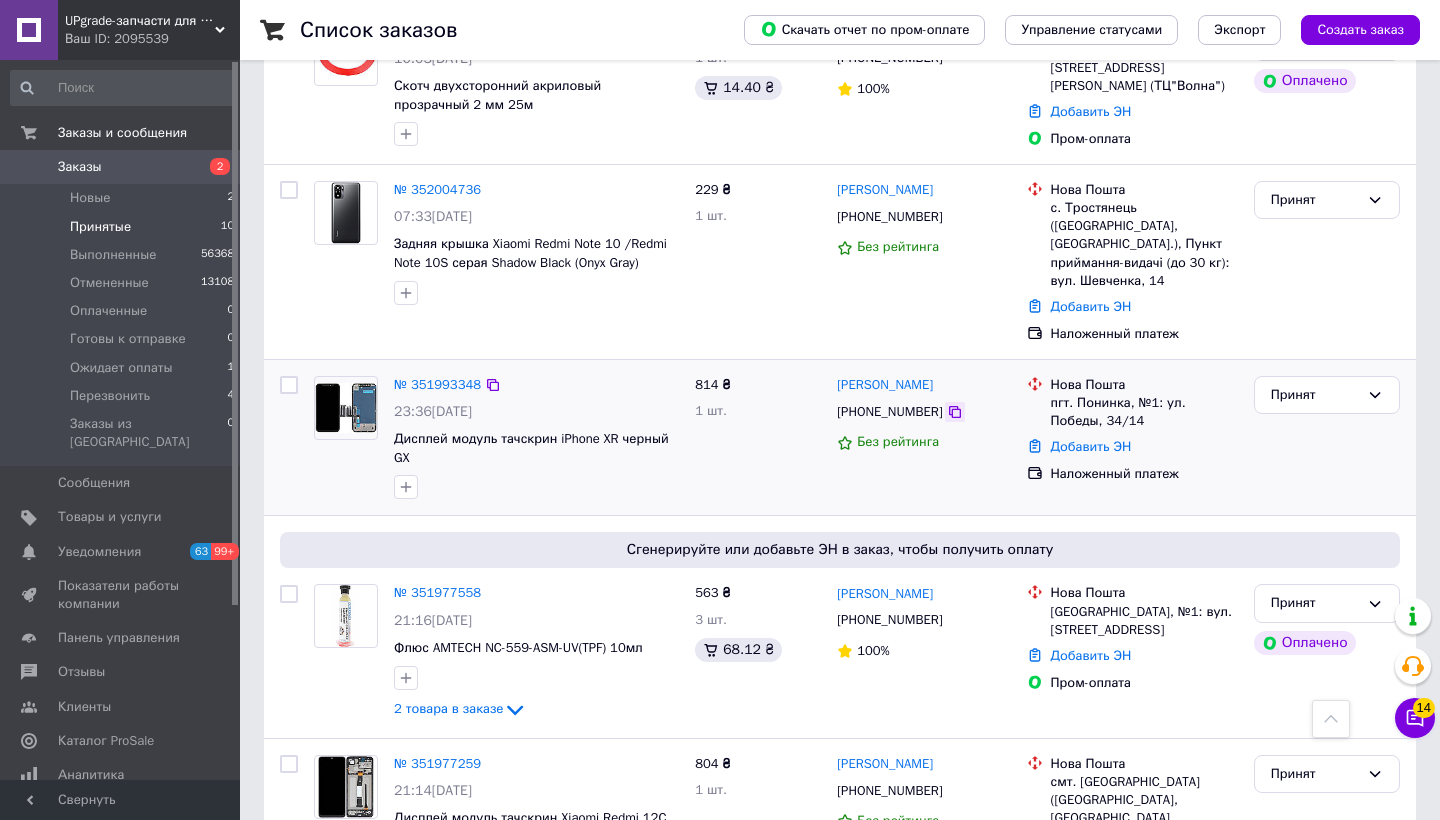 click 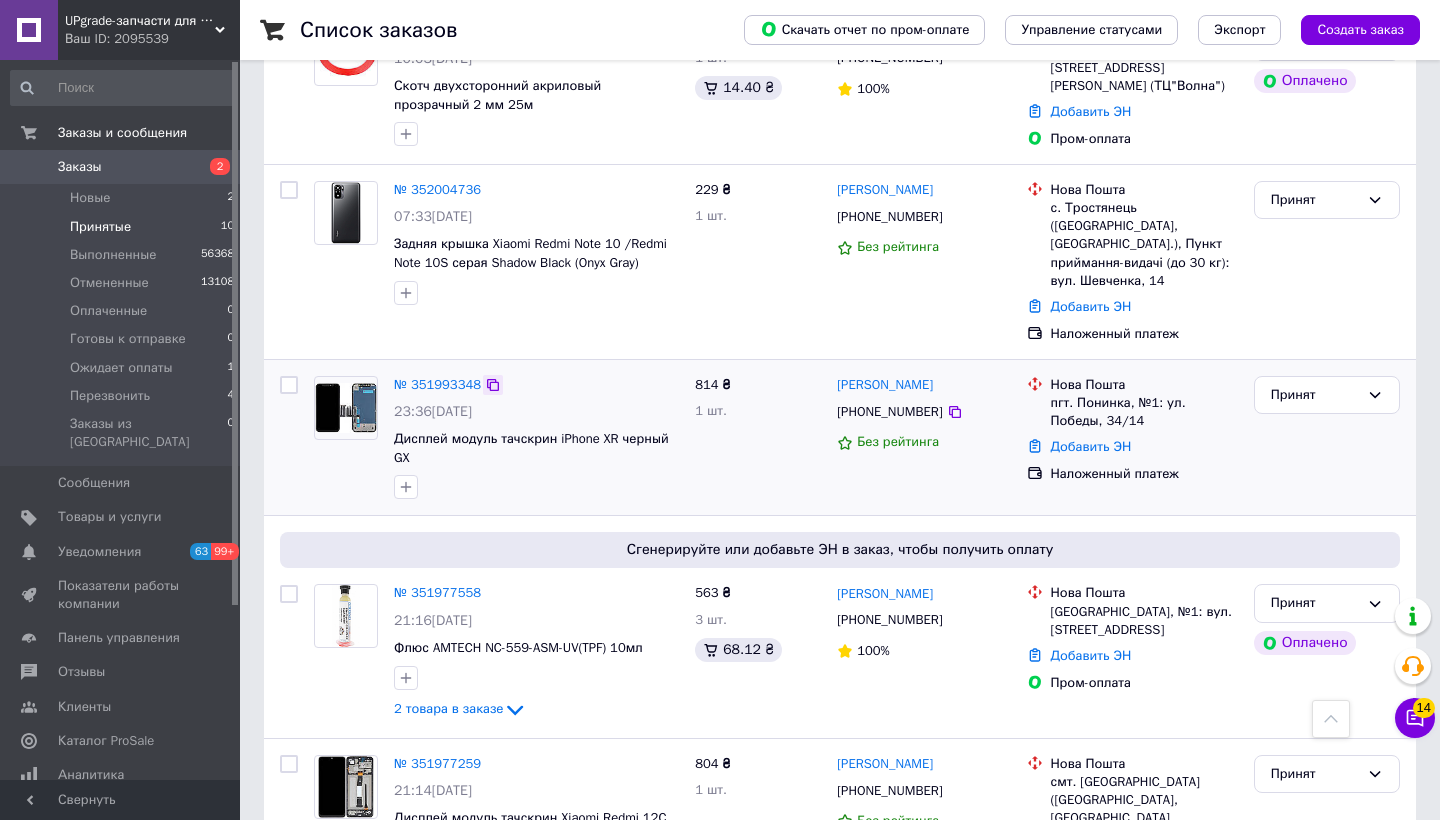click 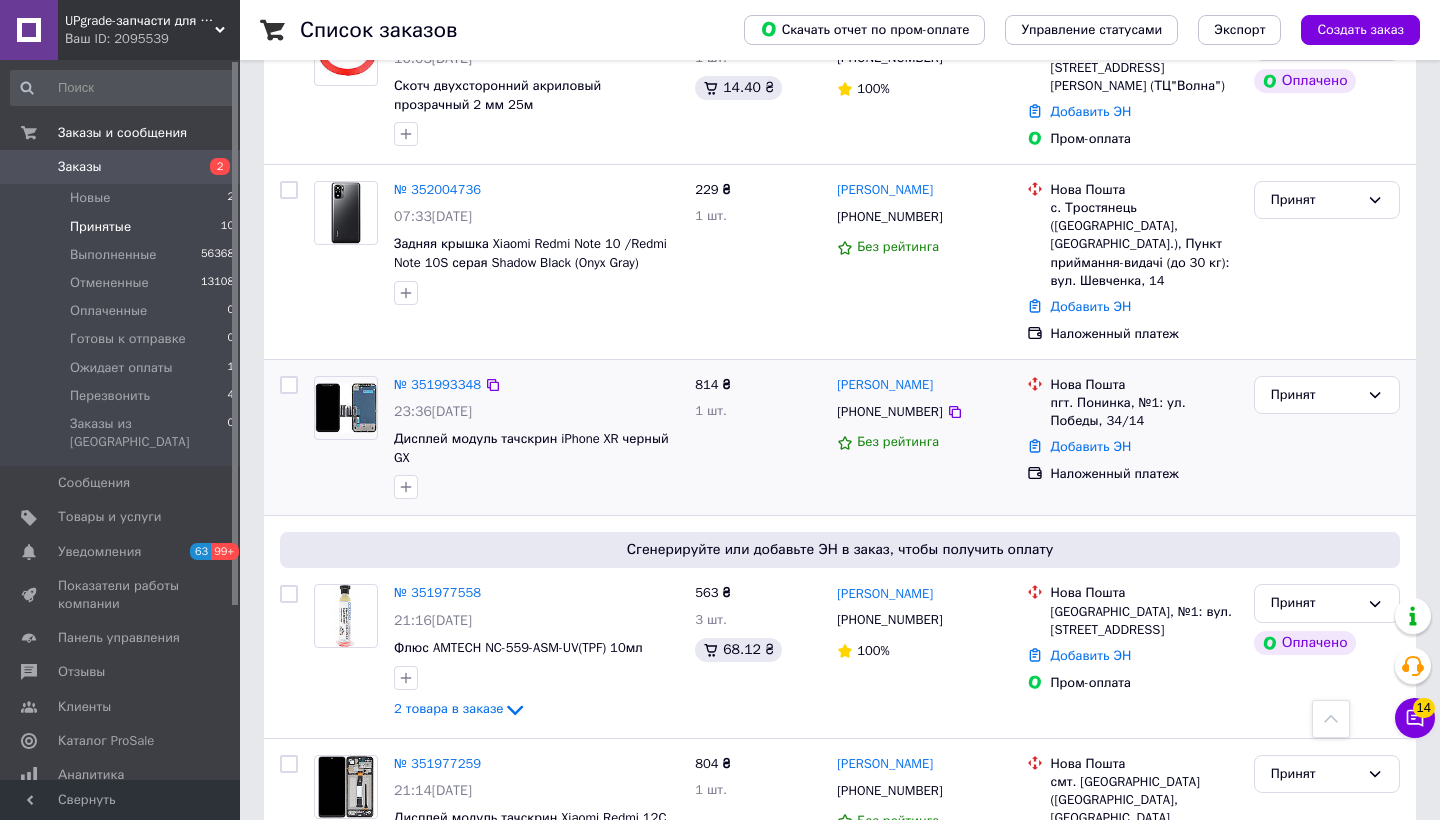 drag, startPoint x: 1005, startPoint y: 381, endPoint x: 832, endPoint y: 380, distance: 173.00288 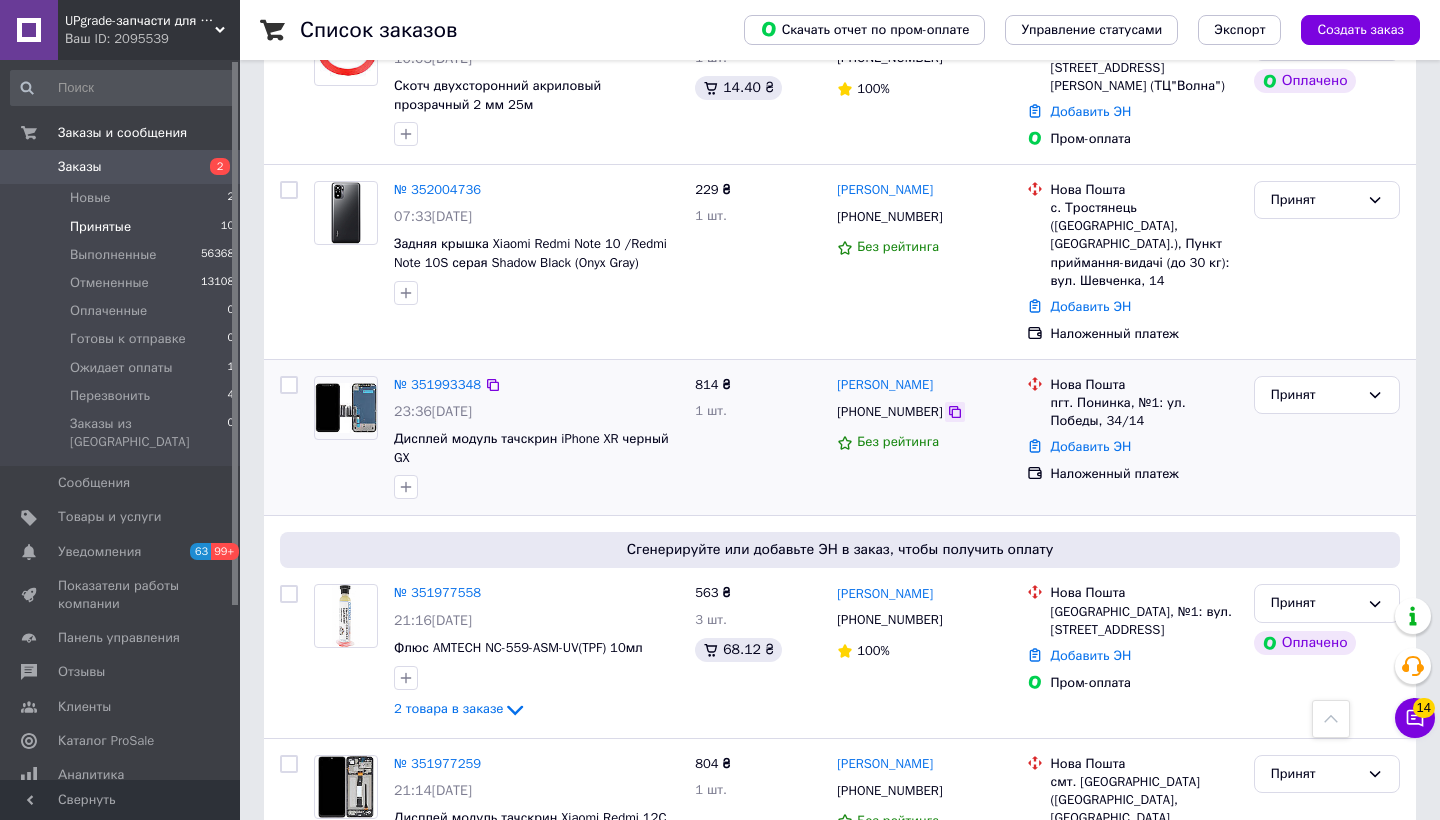 click 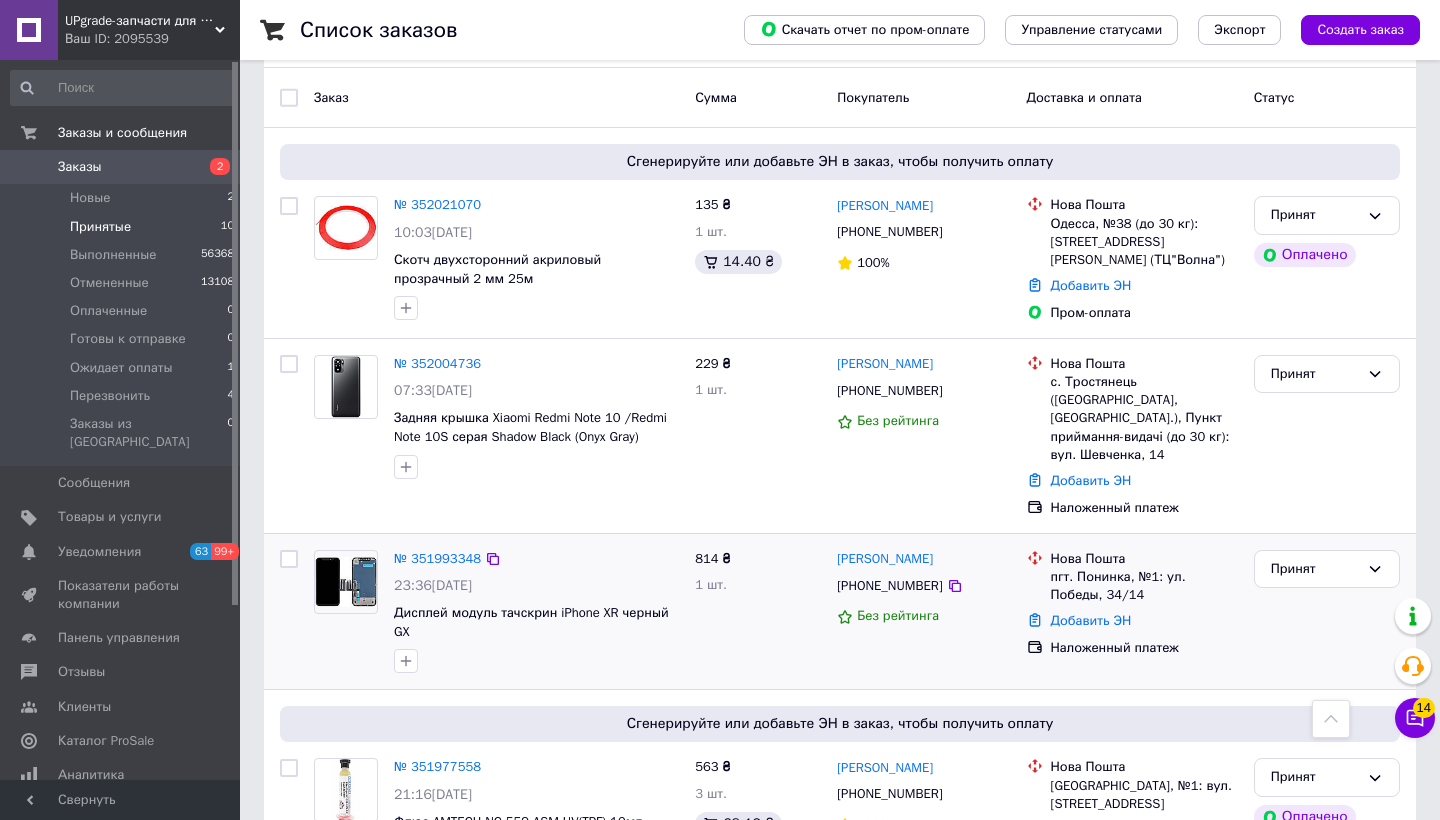 scroll, scrollTop: 207, scrollLeft: 0, axis: vertical 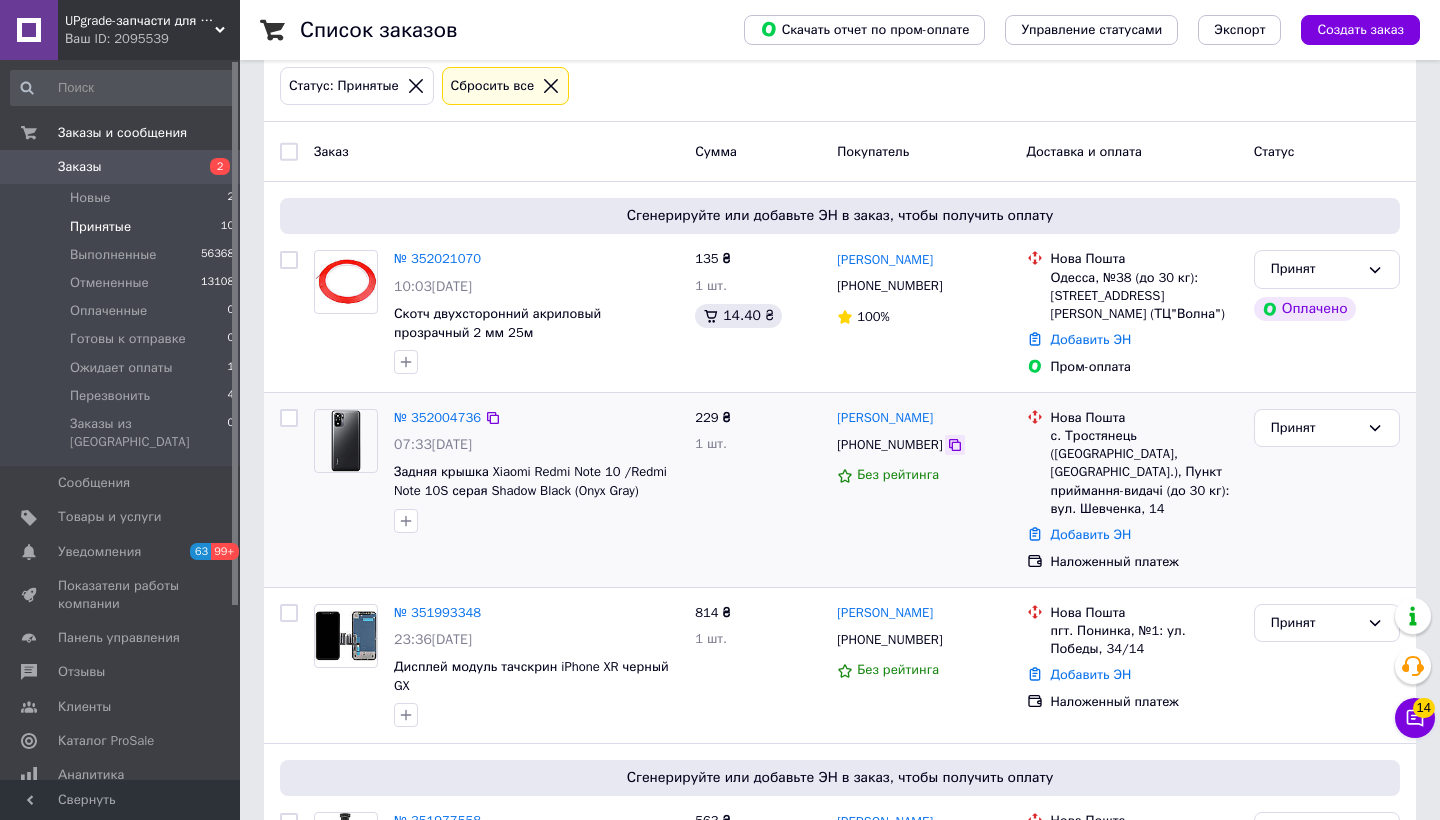 click 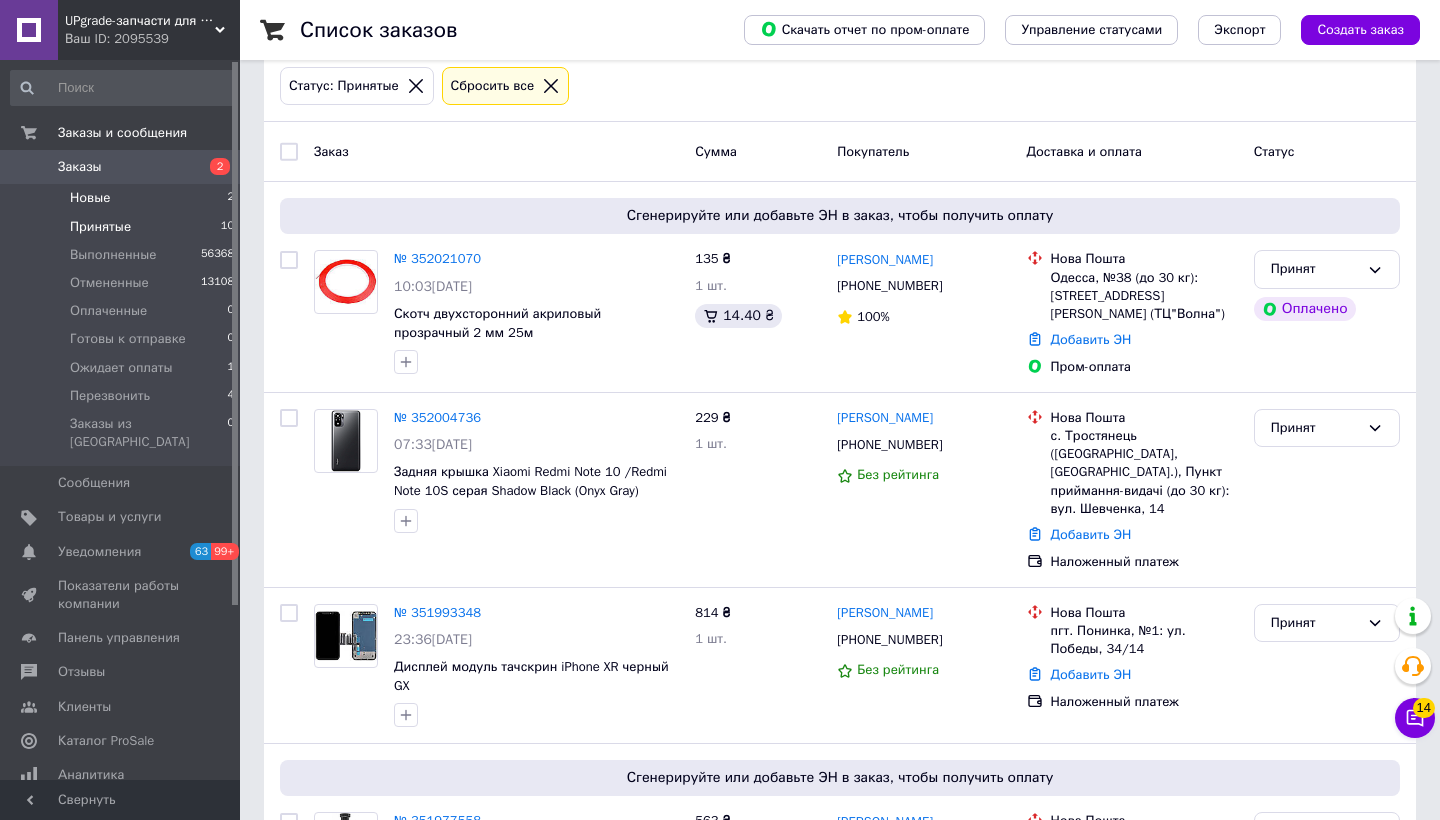 click on "Новые 2" at bounding box center [123, 198] 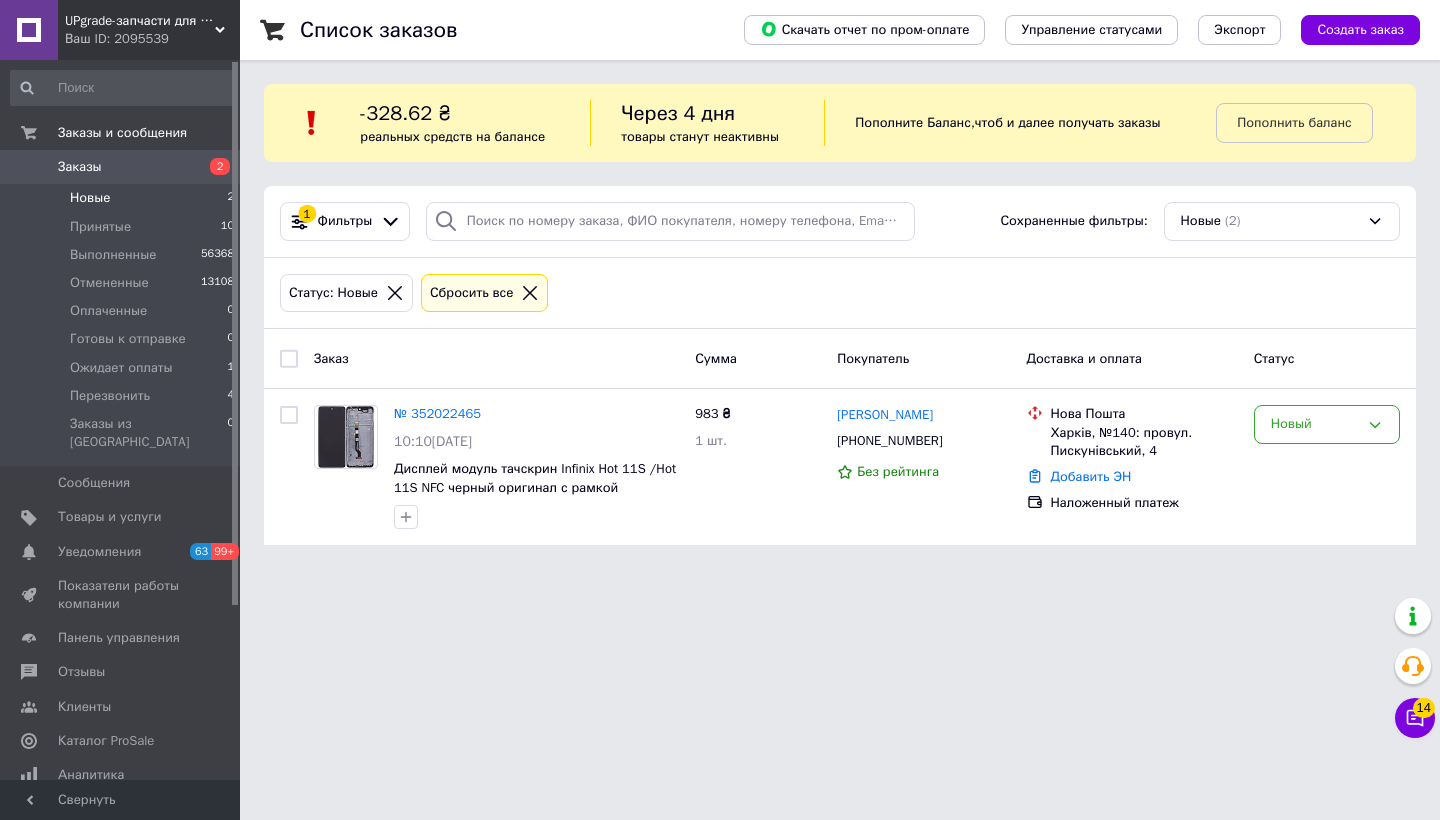 scroll, scrollTop: 0, scrollLeft: 0, axis: both 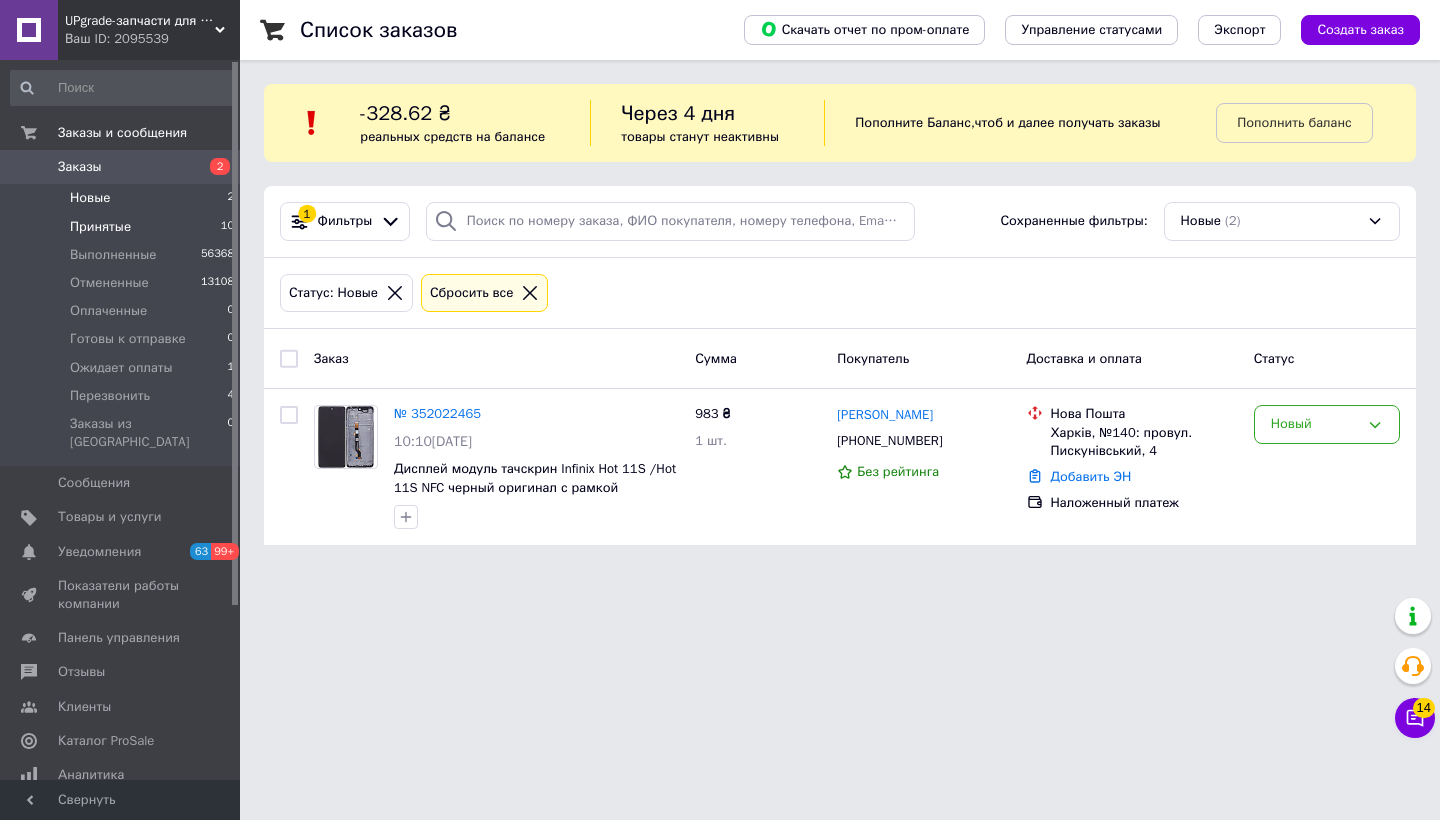 click on "Принятые 10" at bounding box center (123, 227) 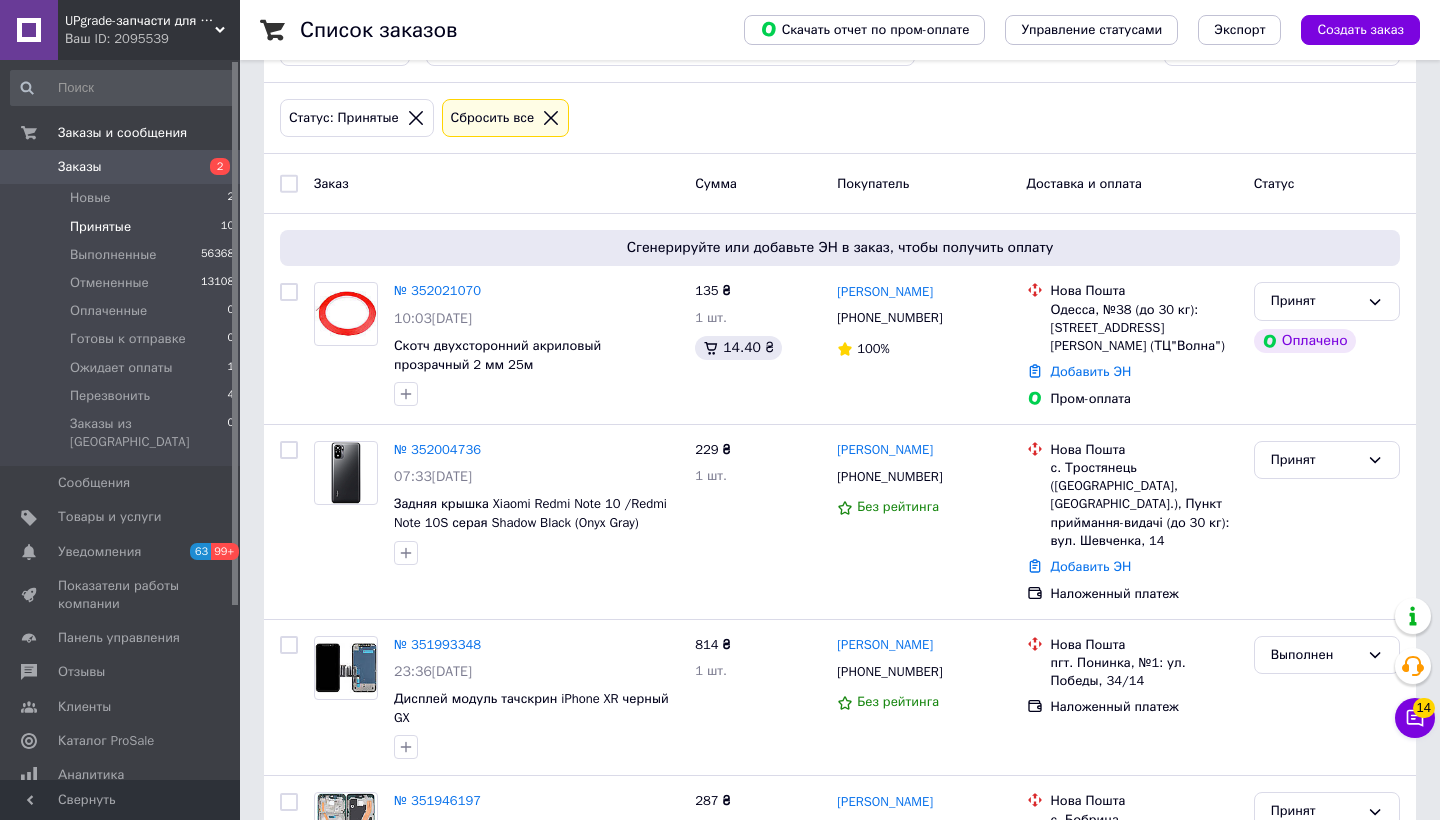 scroll, scrollTop: 186, scrollLeft: 0, axis: vertical 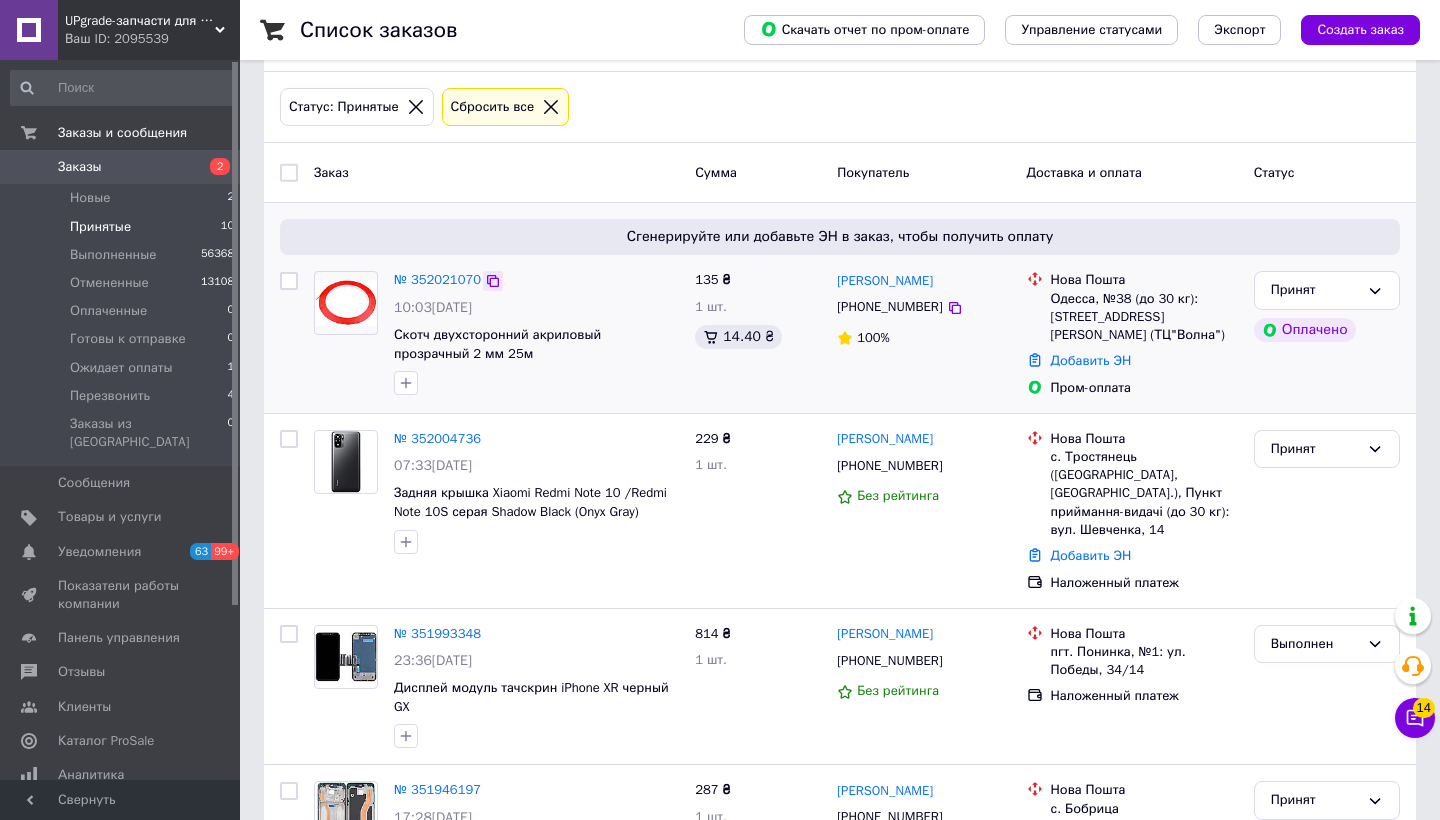click 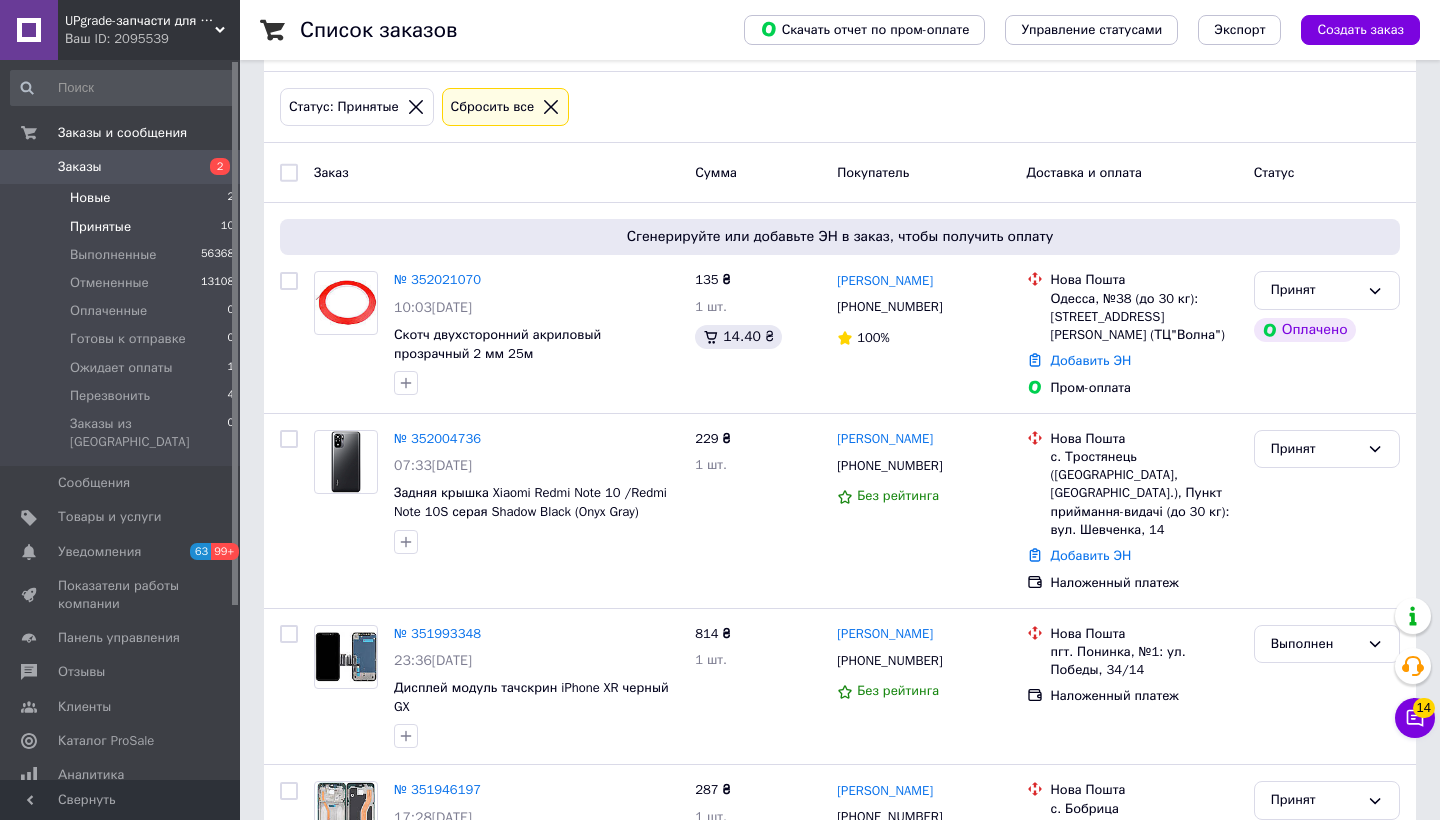 click on "Новые 2" at bounding box center (123, 198) 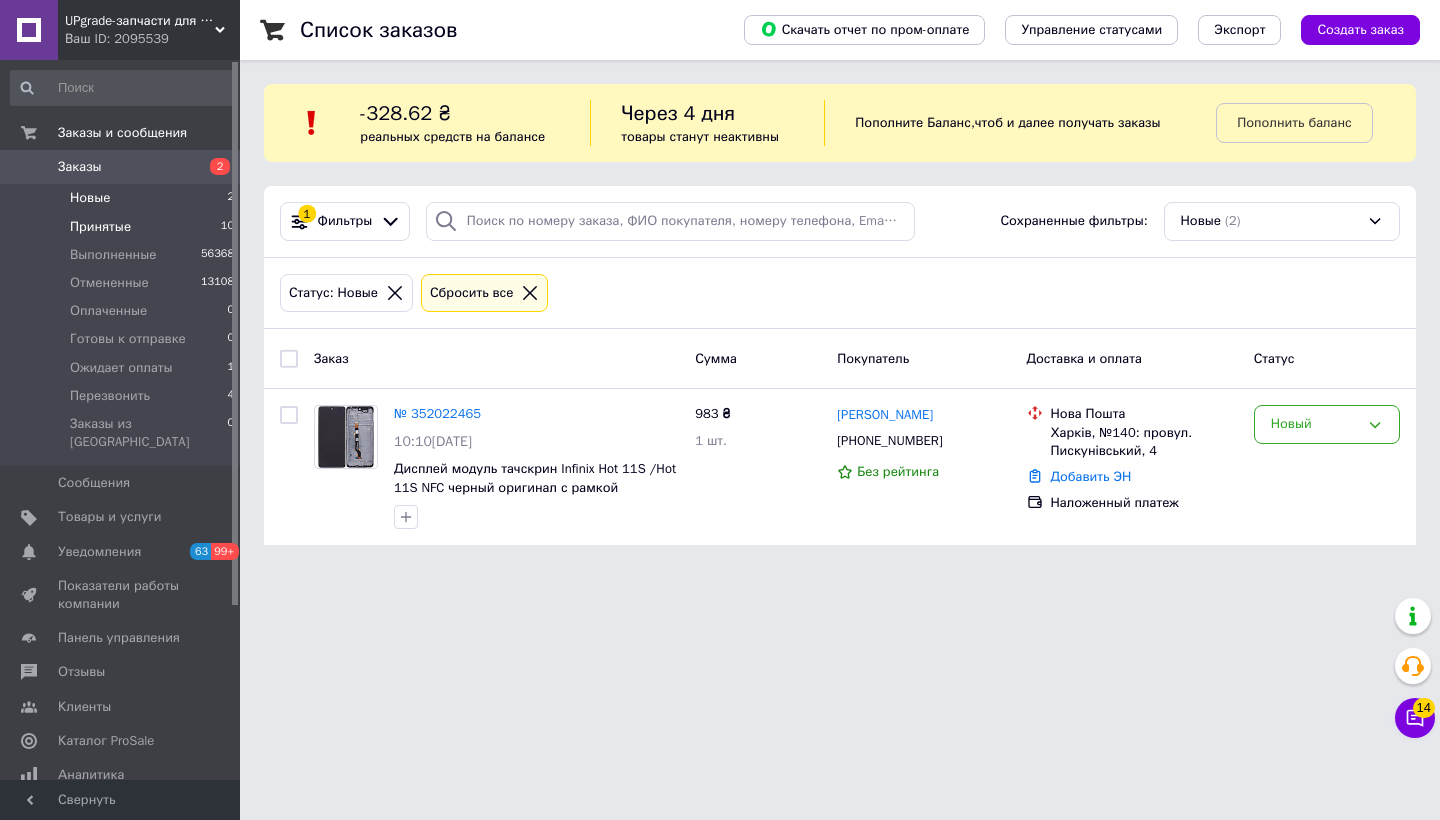 scroll, scrollTop: 0, scrollLeft: 0, axis: both 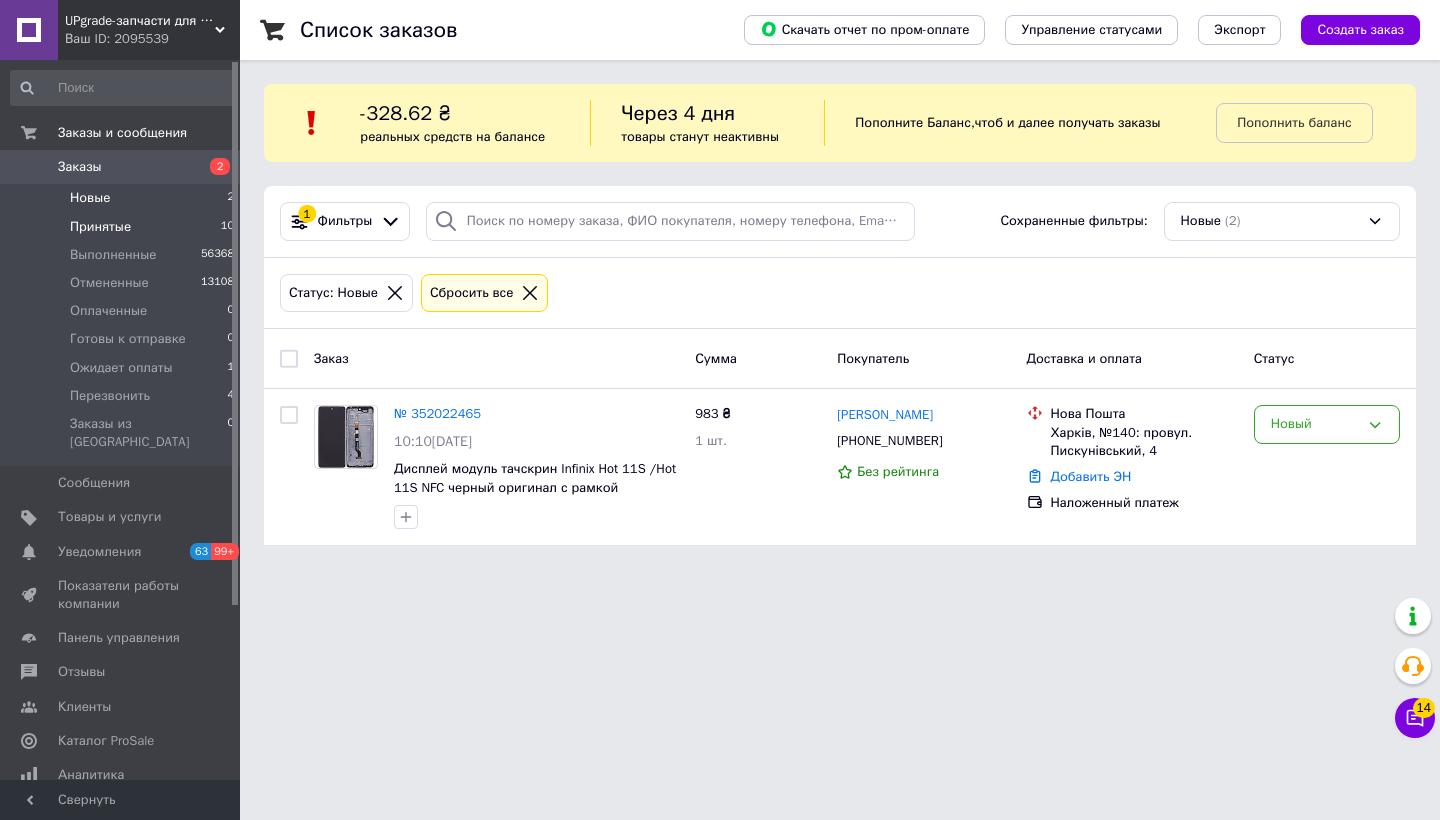 click on "Принятые 10" at bounding box center (123, 227) 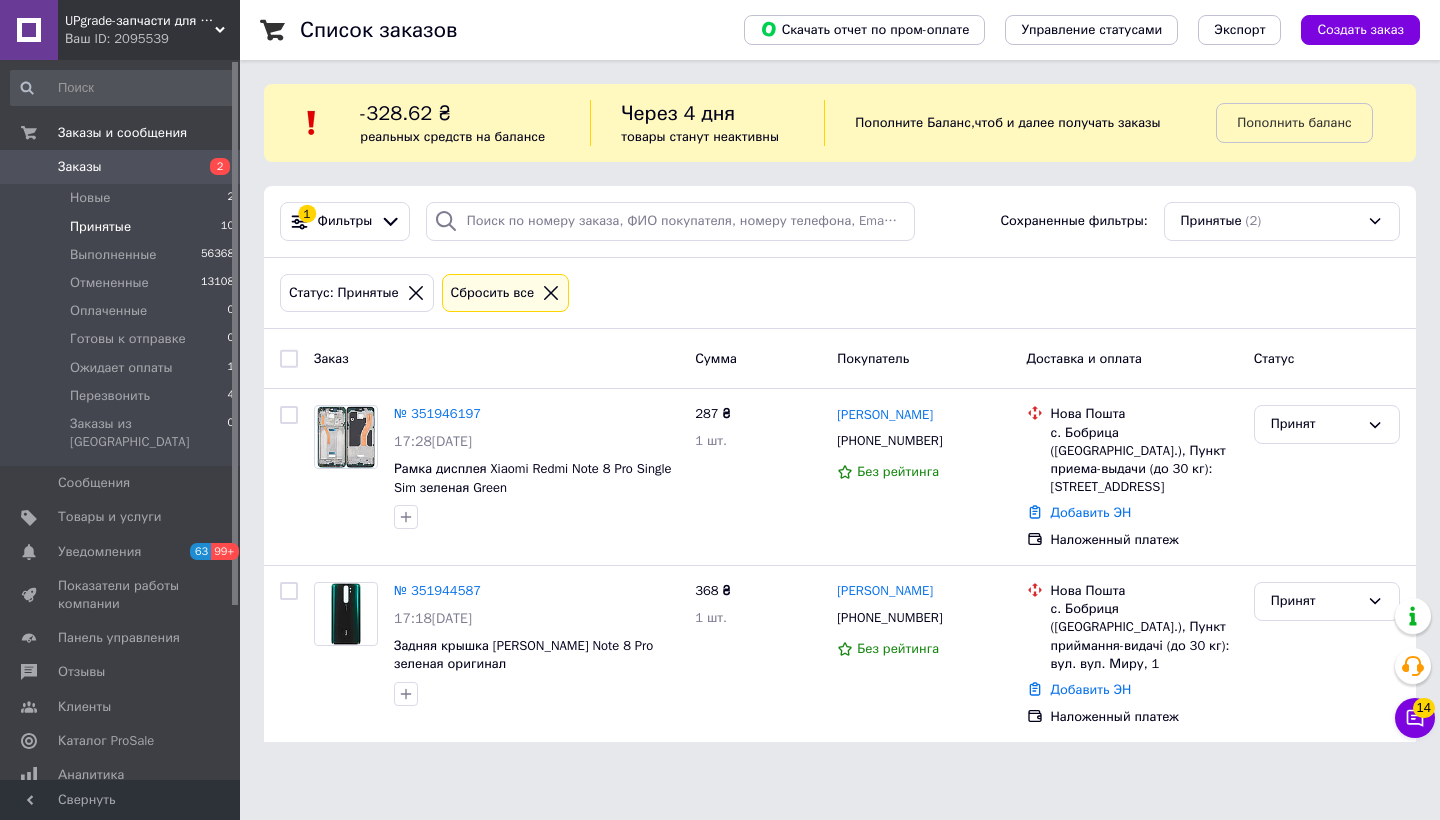 scroll, scrollTop: 0, scrollLeft: 0, axis: both 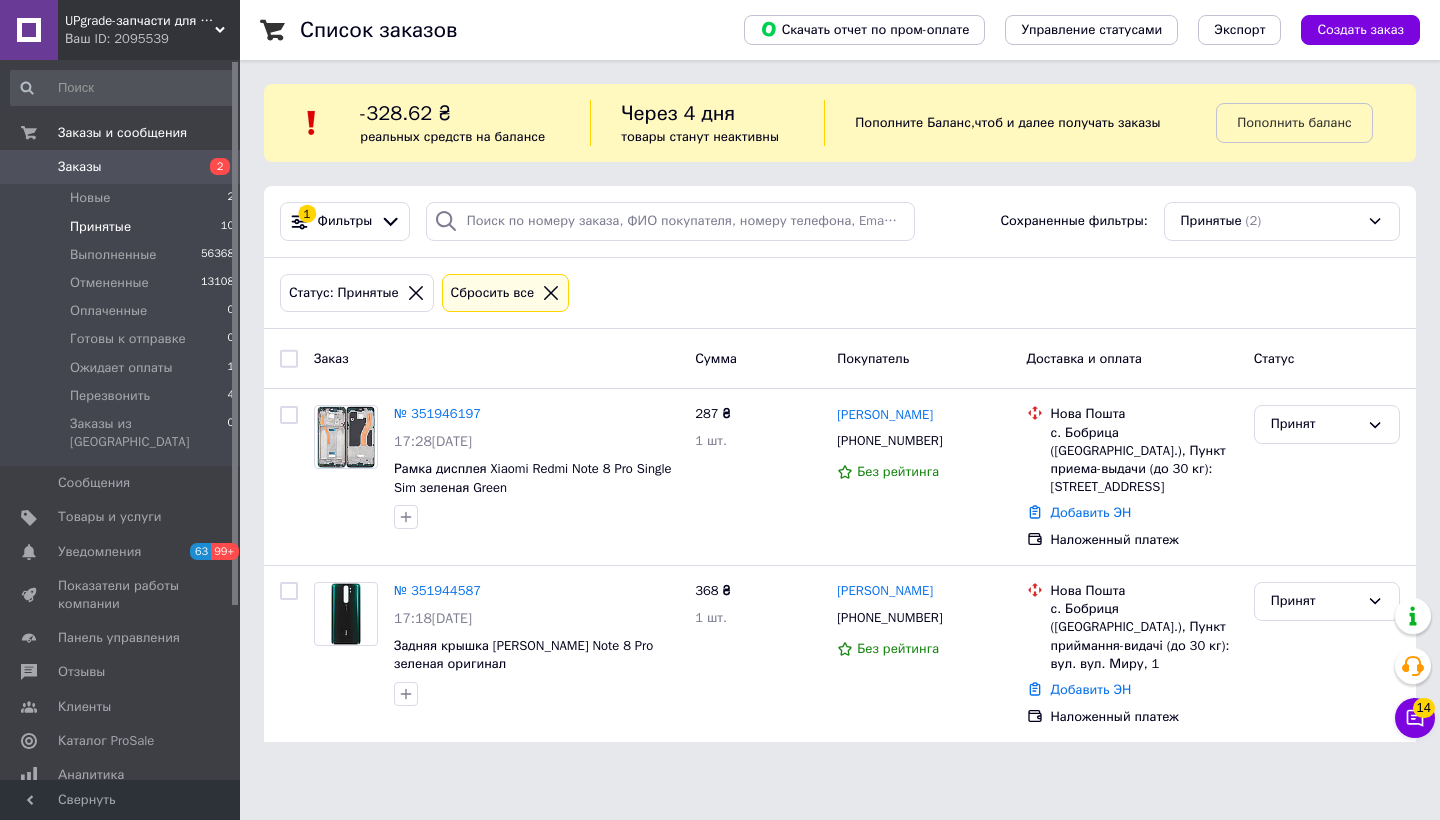 click on "Заказы" at bounding box center (121, 167) 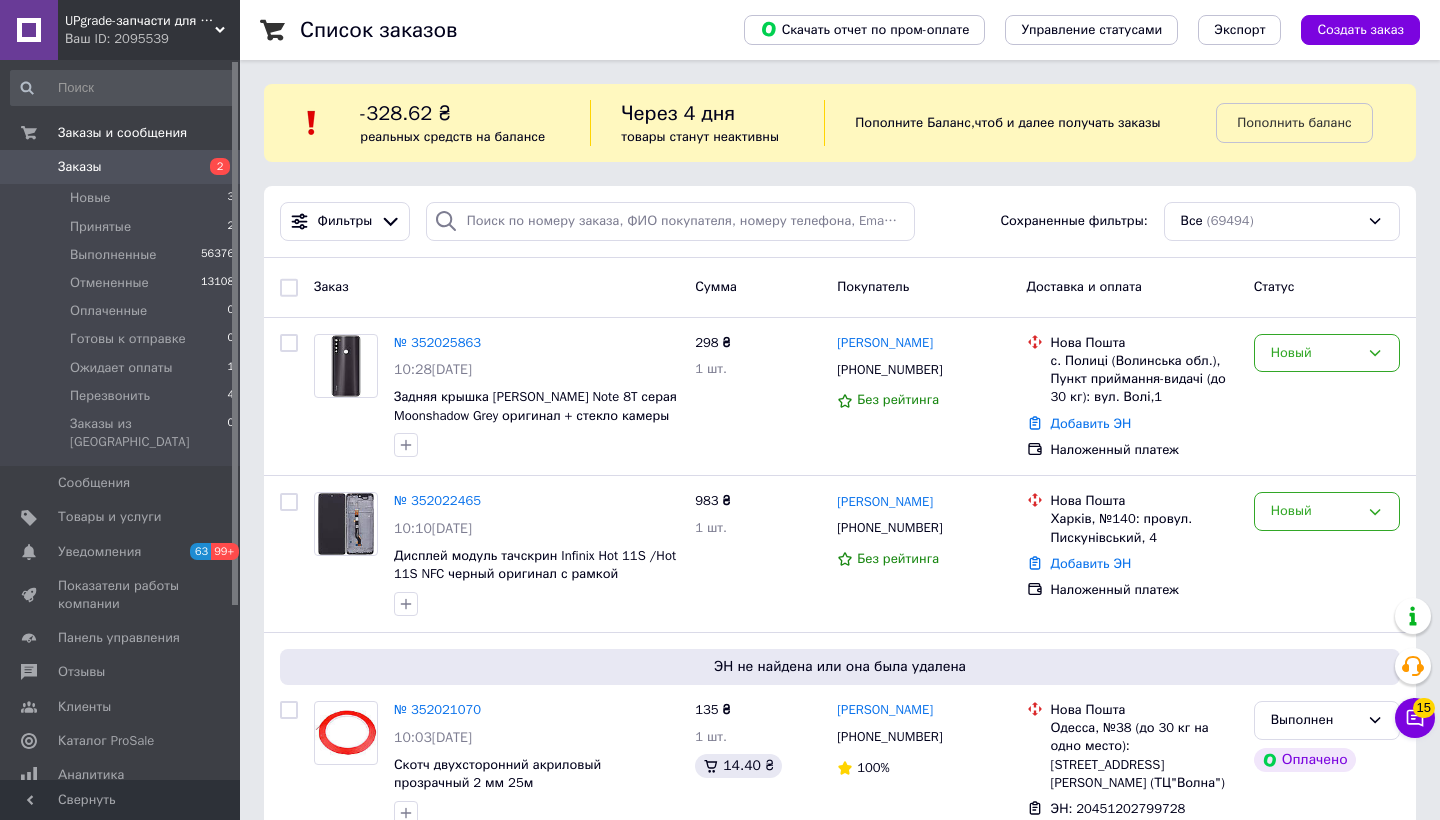 click on "Заказы 2" at bounding box center (123, 167) 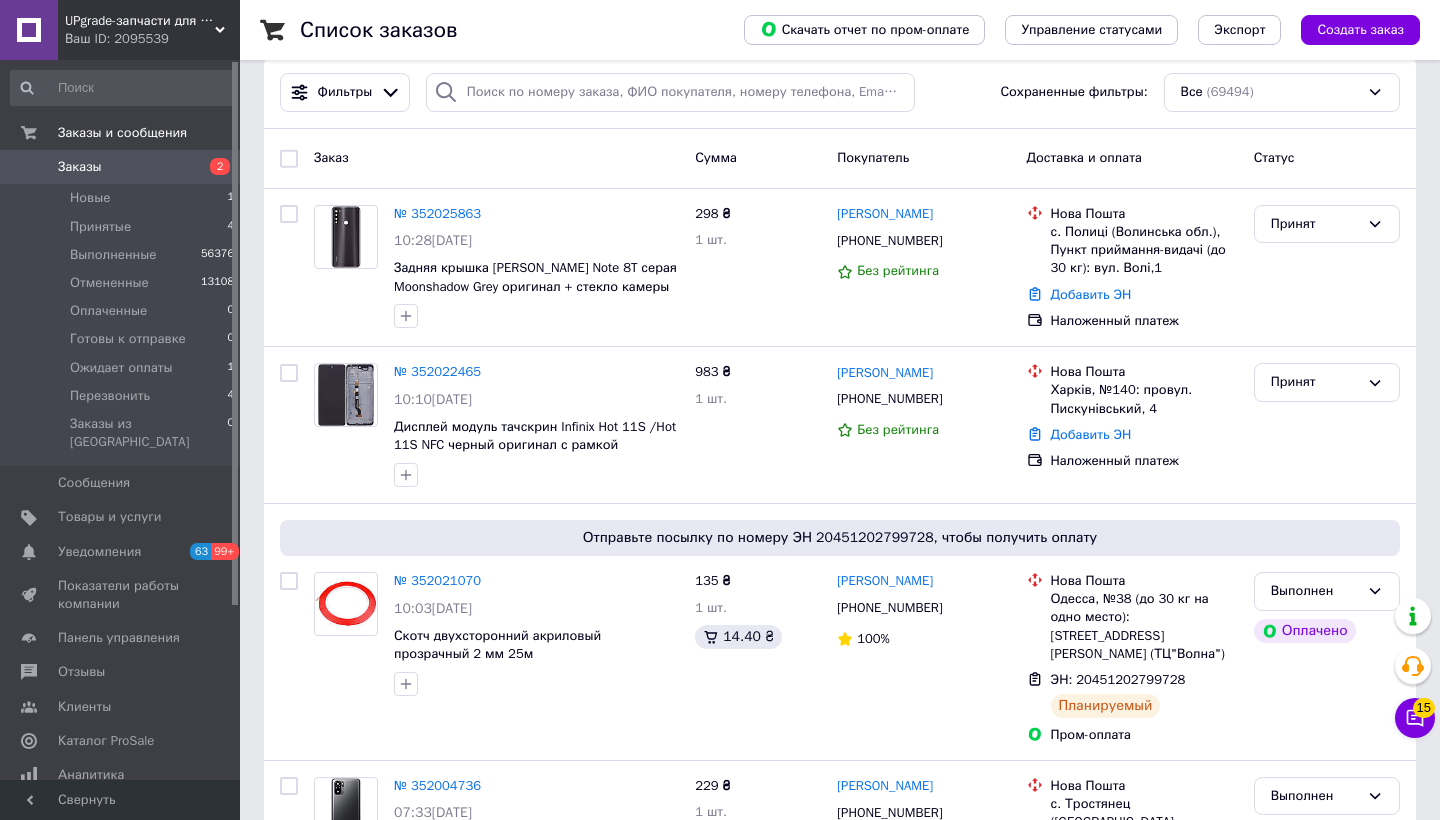 scroll, scrollTop: 131, scrollLeft: 0, axis: vertical 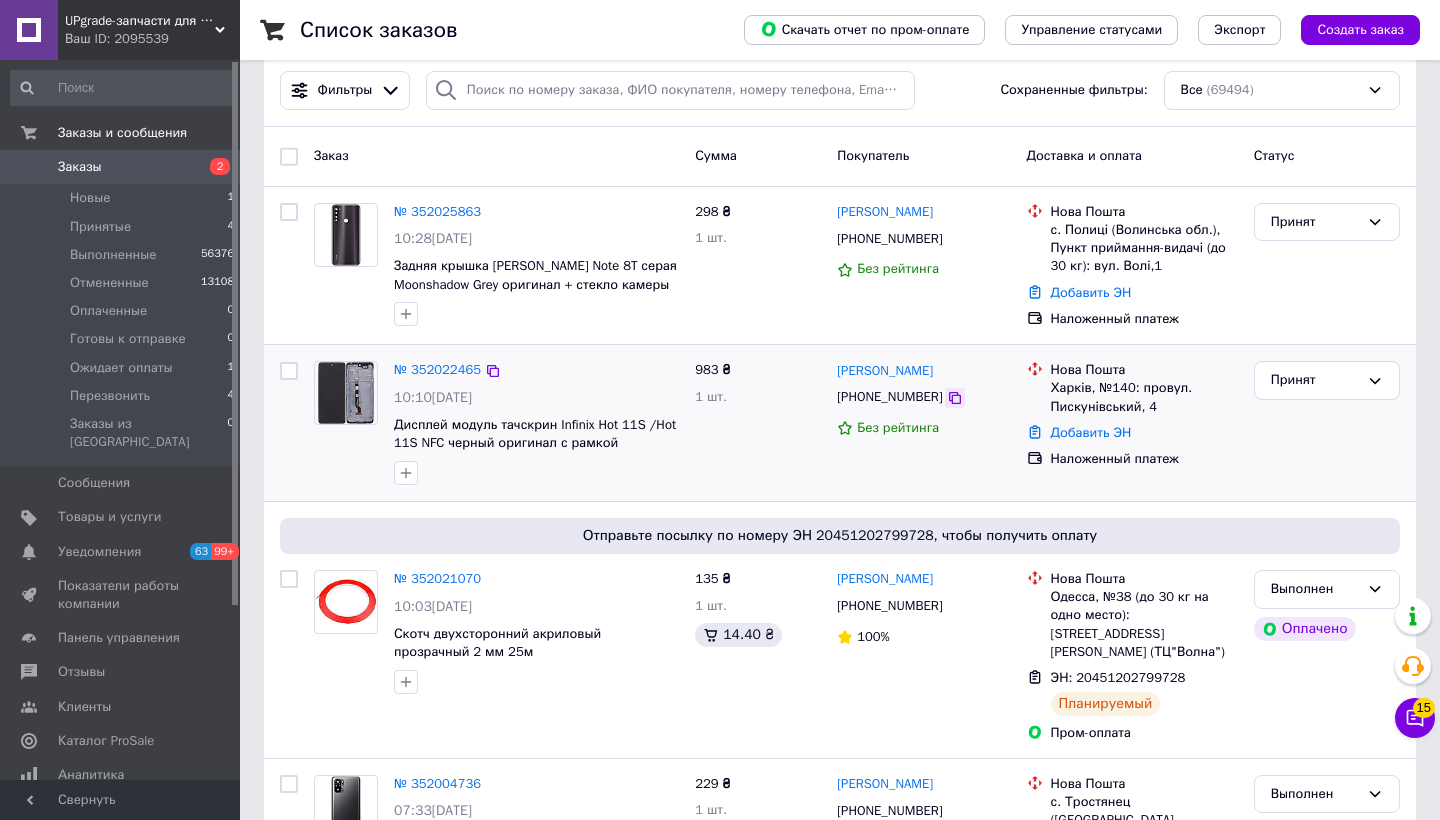 click 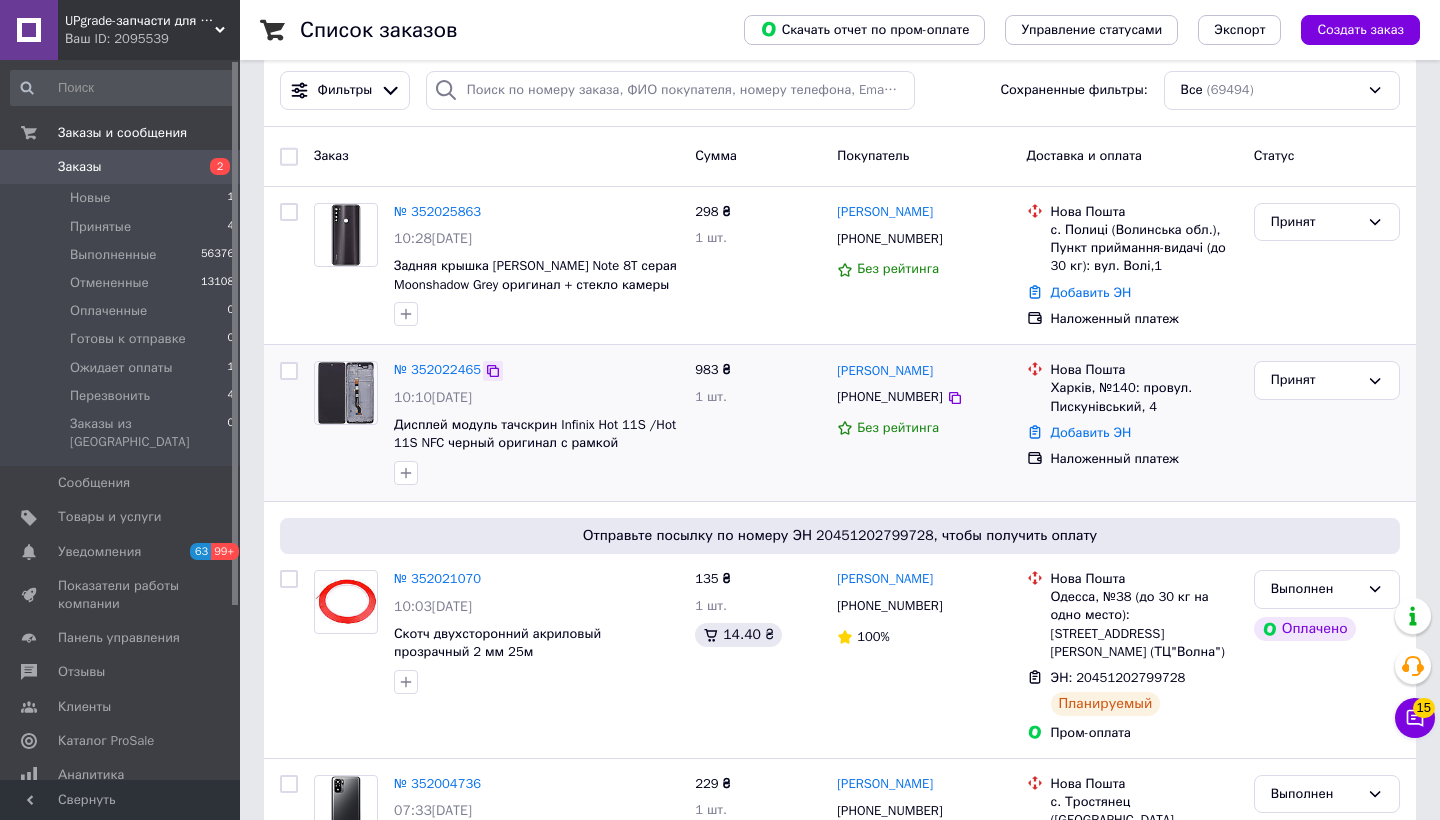 click 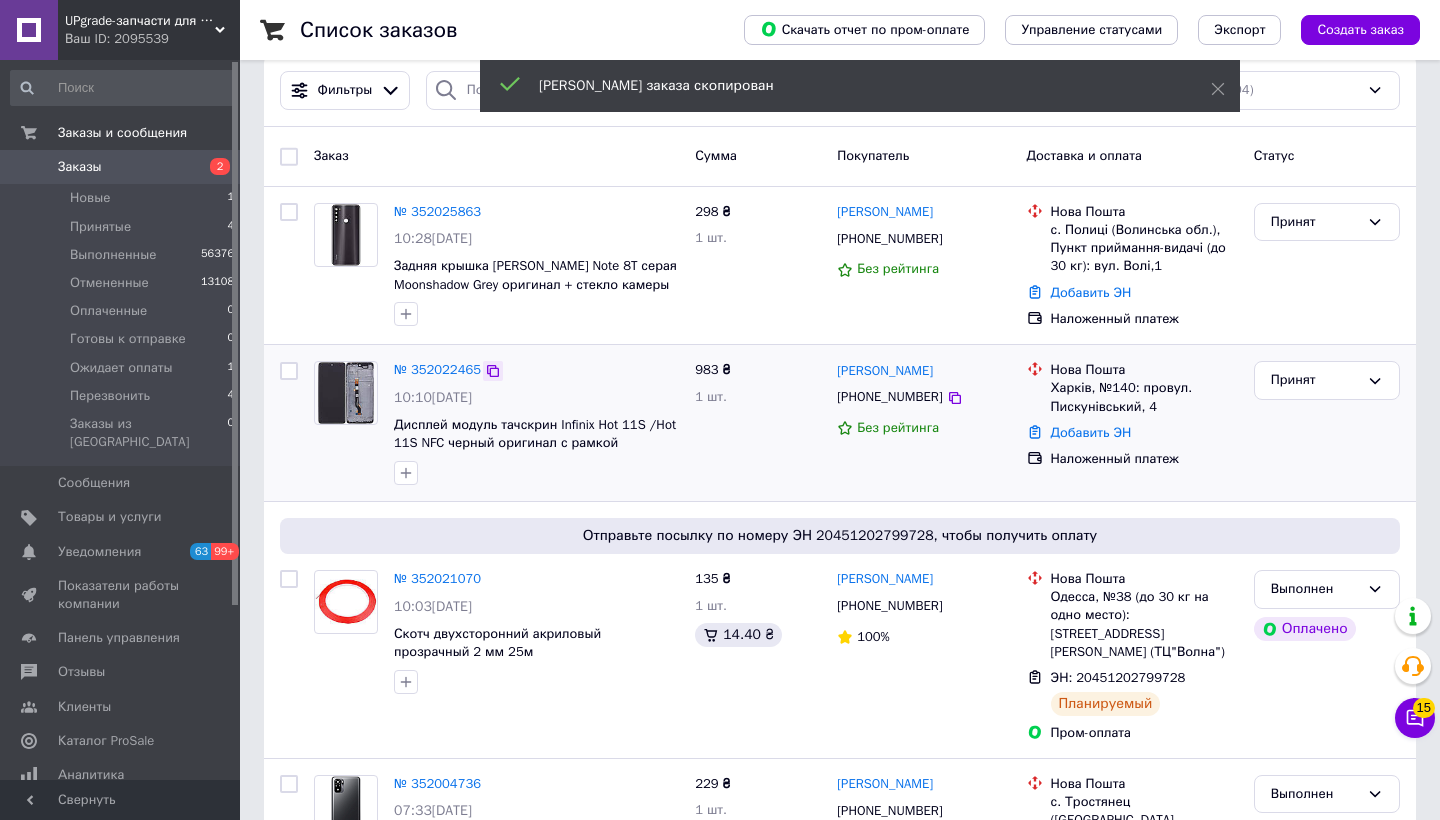 click 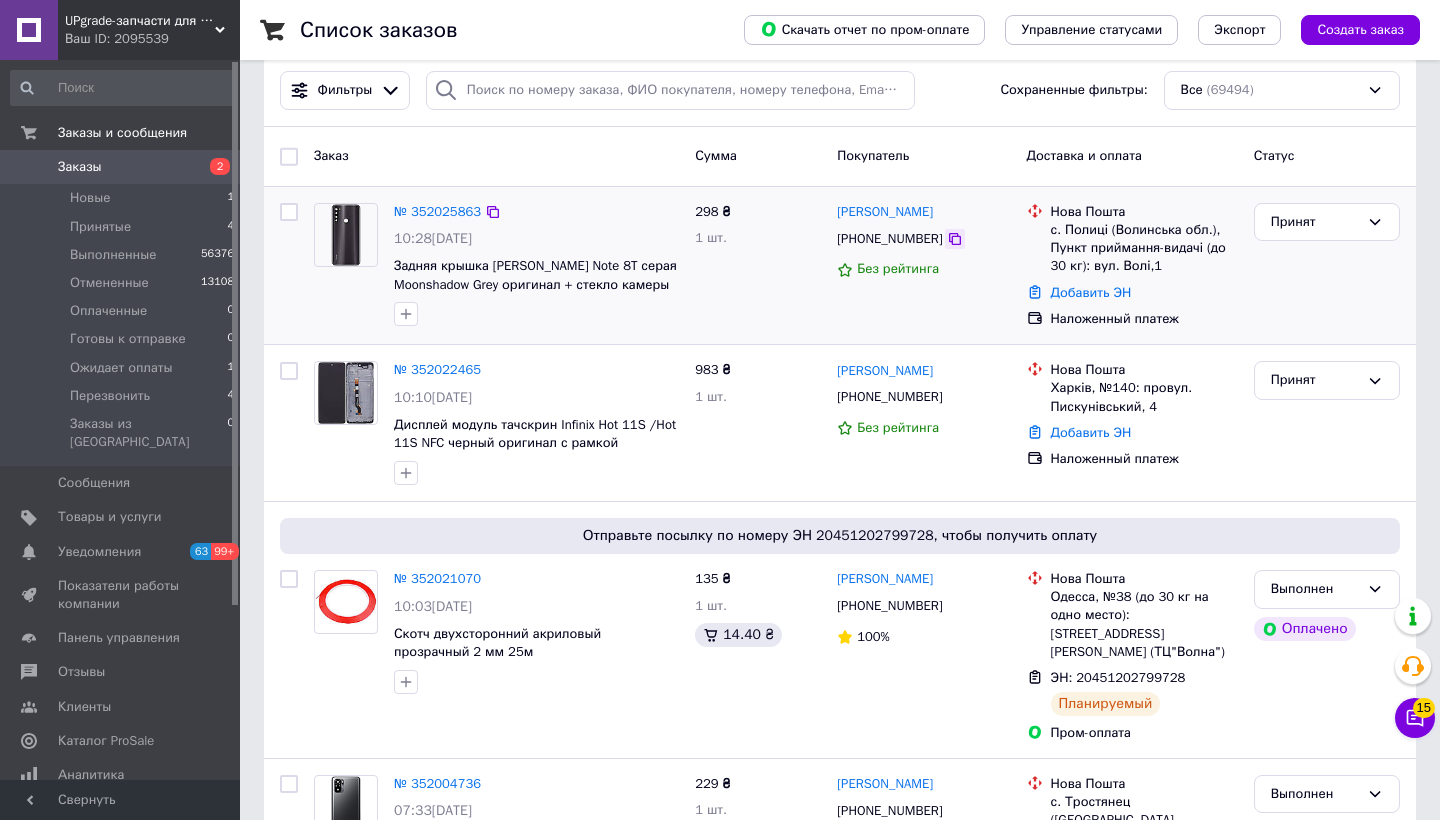 click 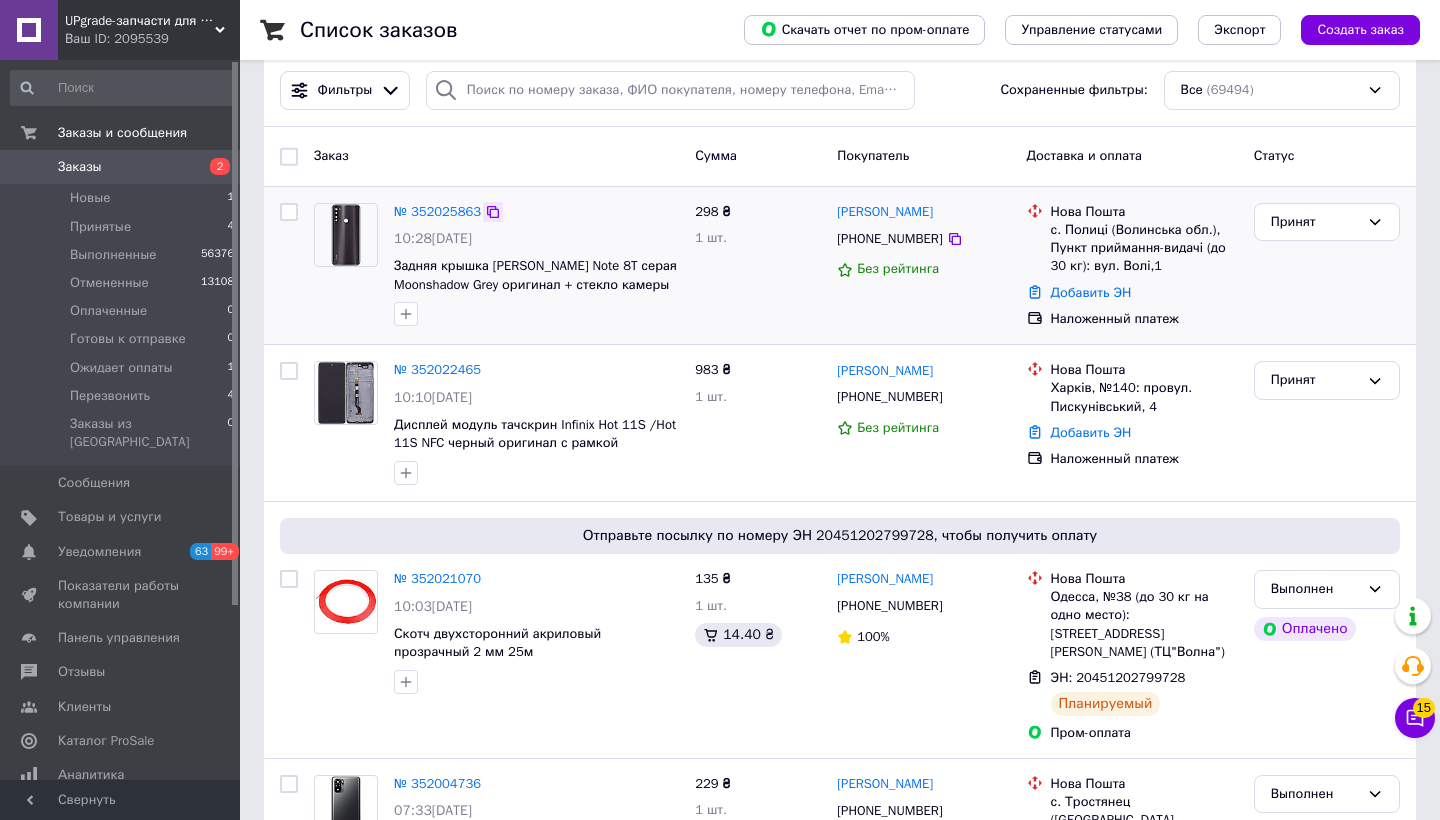 click 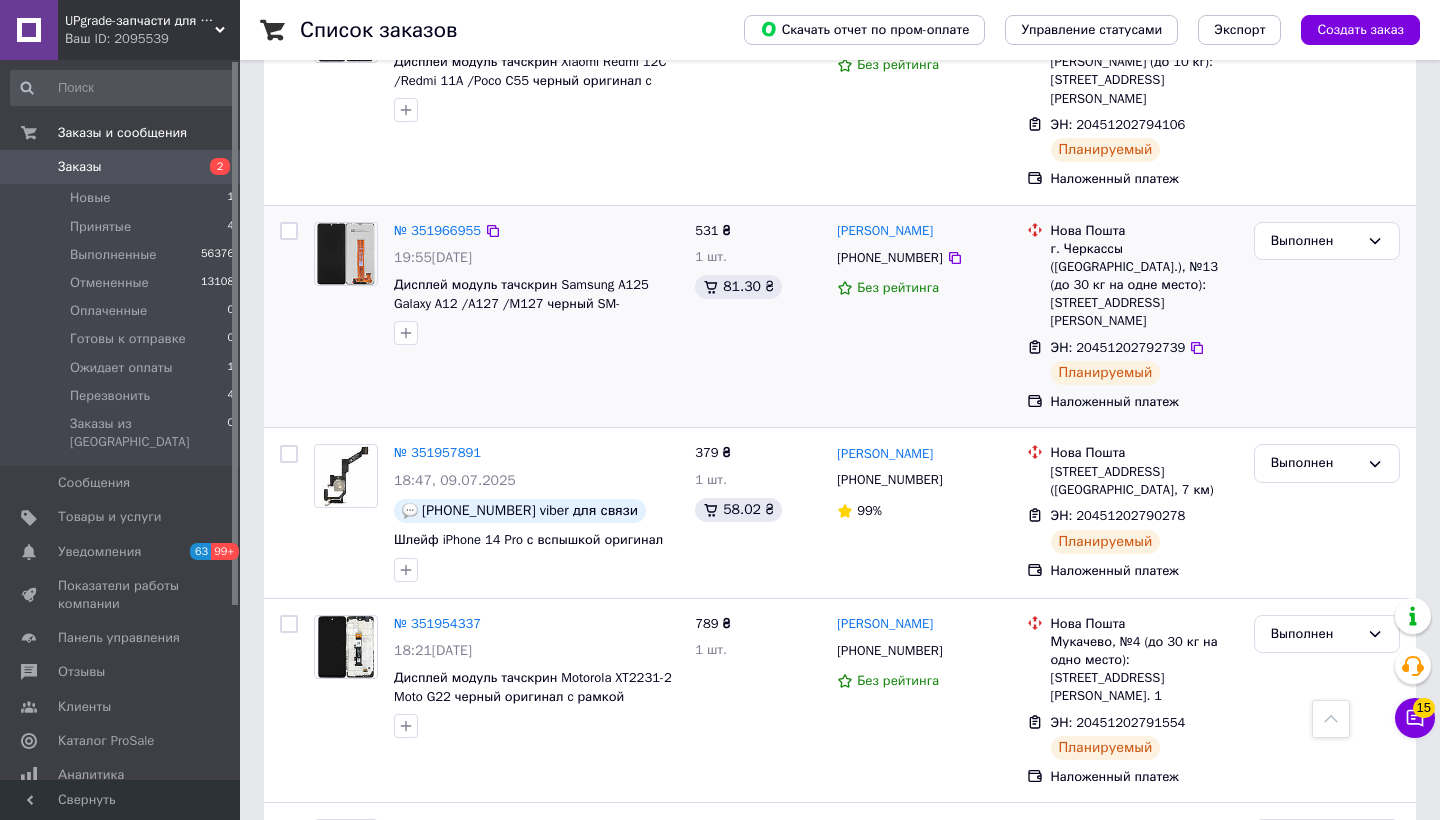 scroll, scrollTop: 1749, scrollLeft: 0, axis: vertical 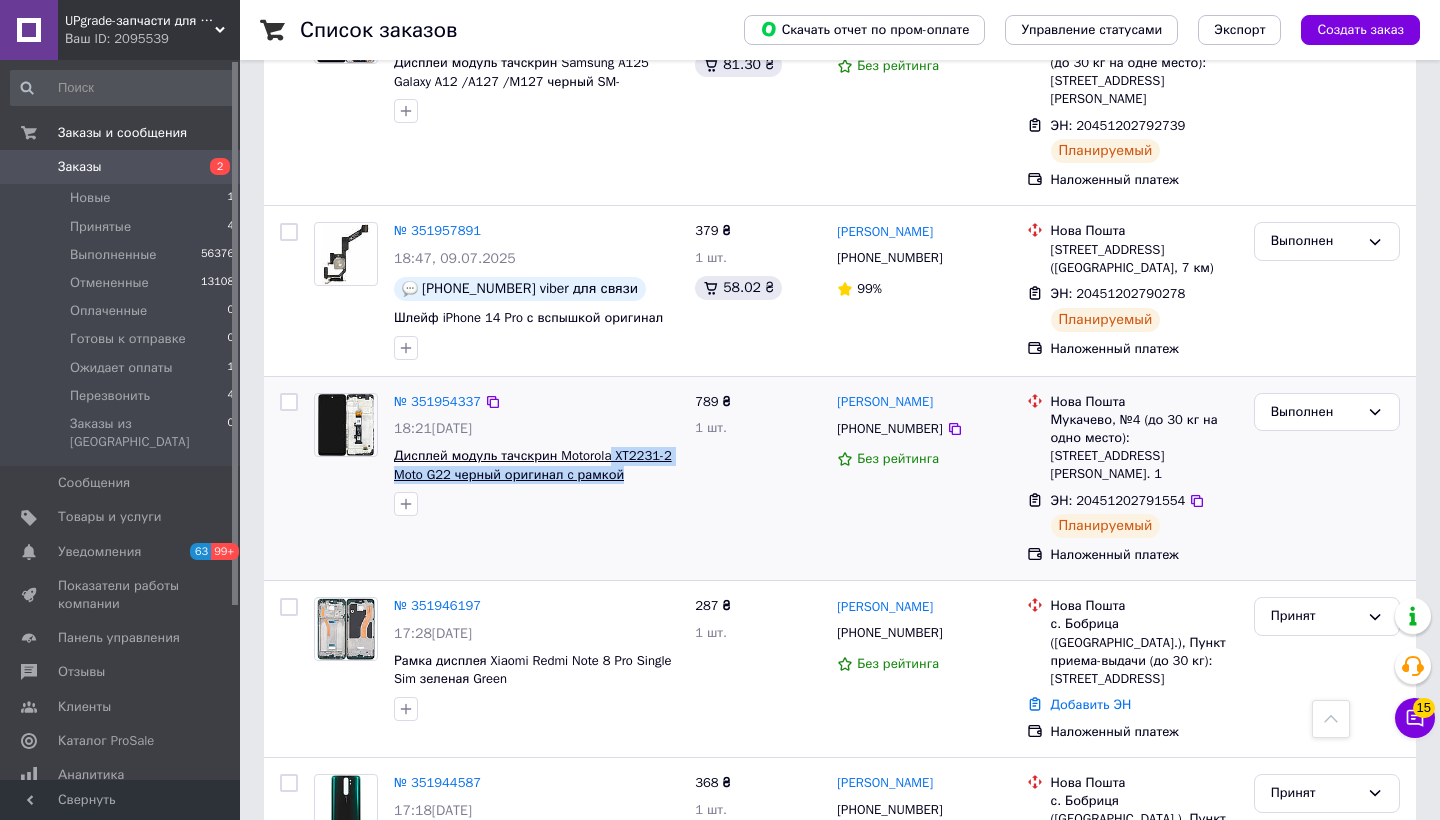 drag, startPoint x: 654, startPoint y: 406, endPoint x: 619, endPoint y: 381, distance: 43.011627 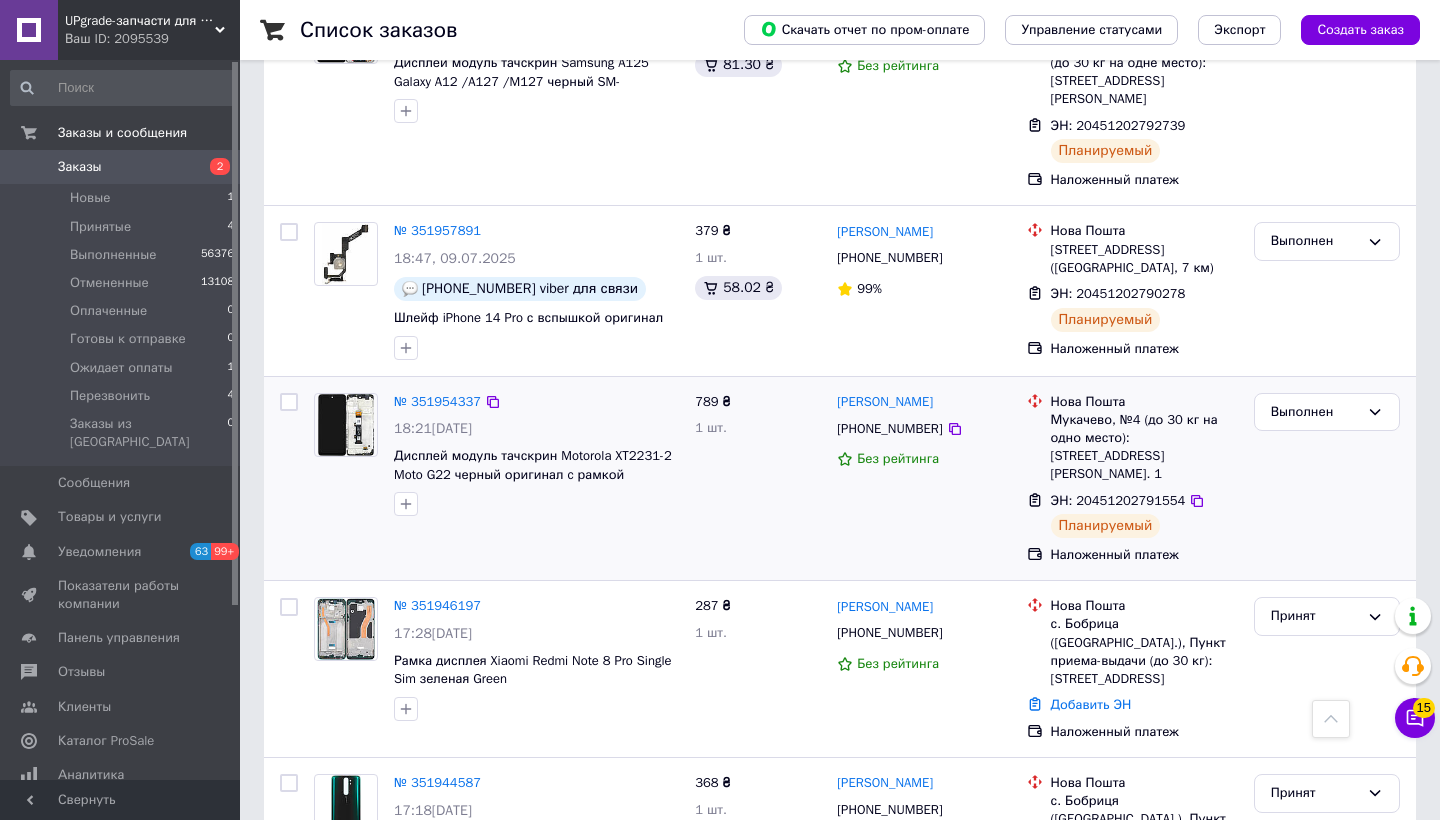 click on "789 ₴ 1 шт." at bounding box center (758, 479) 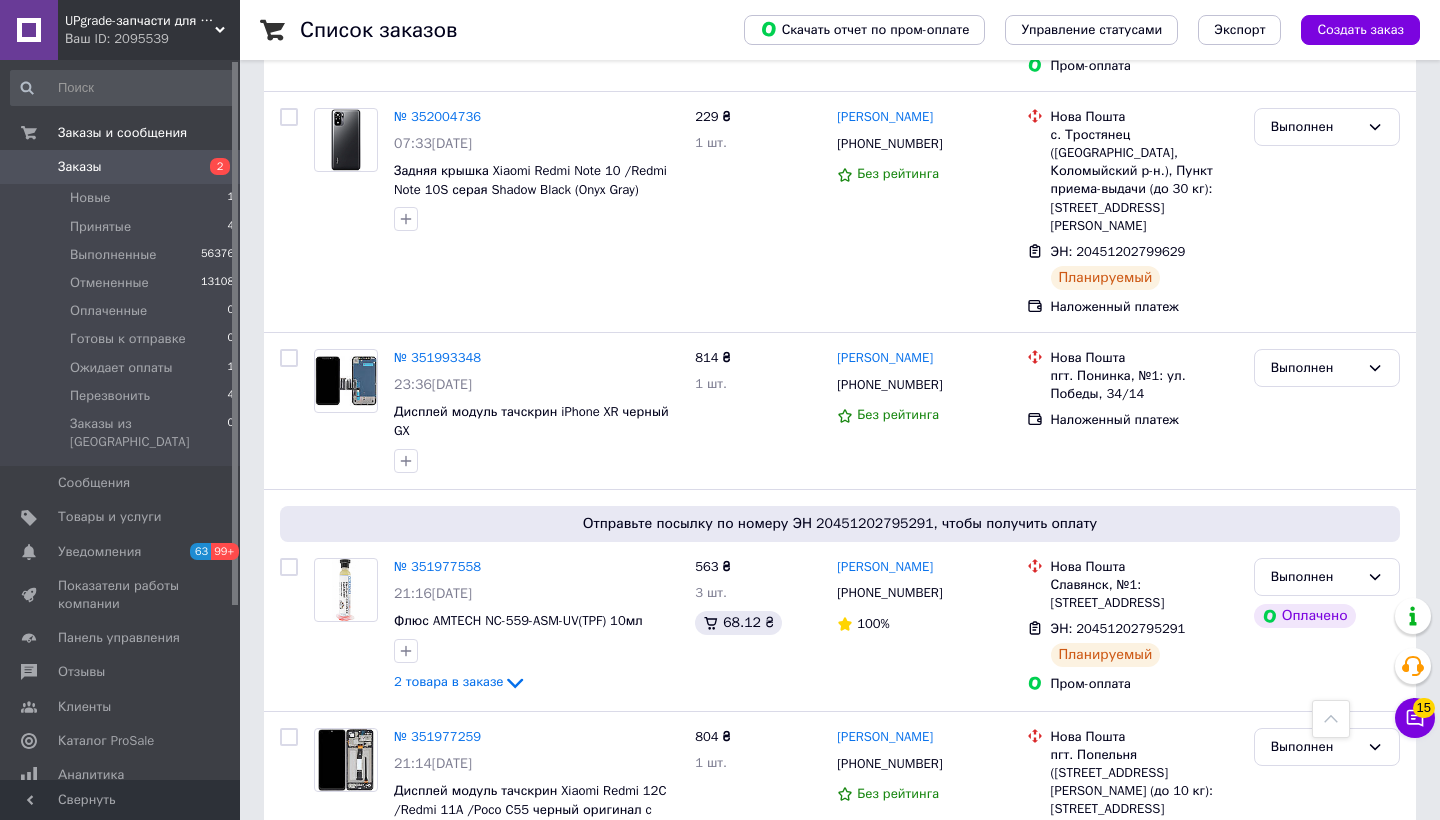 scroll, scrollTop: 268, scrollLeft: 0, axis: vertical 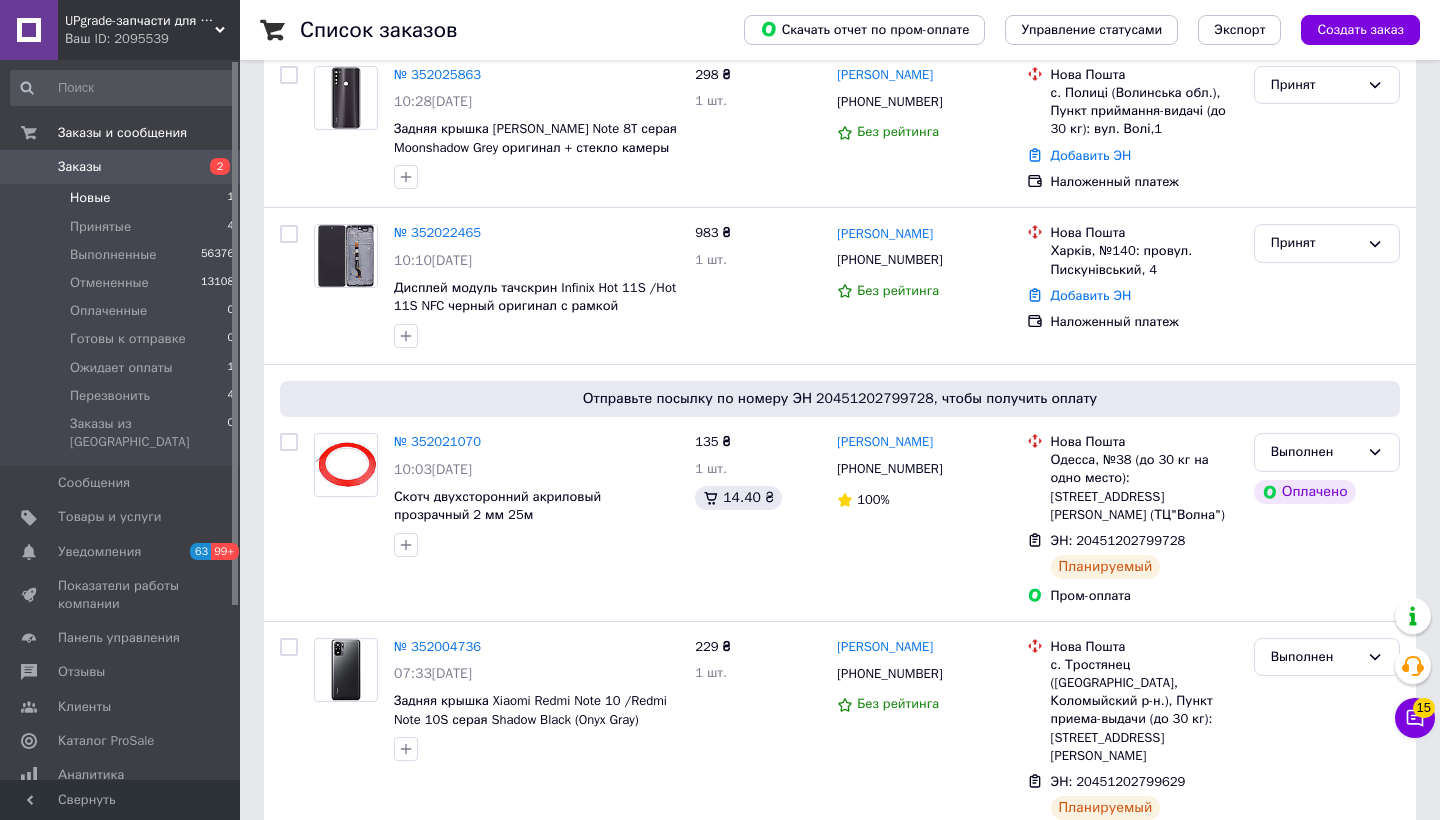 click on "Новые 1" at bounding box center (123, 198) 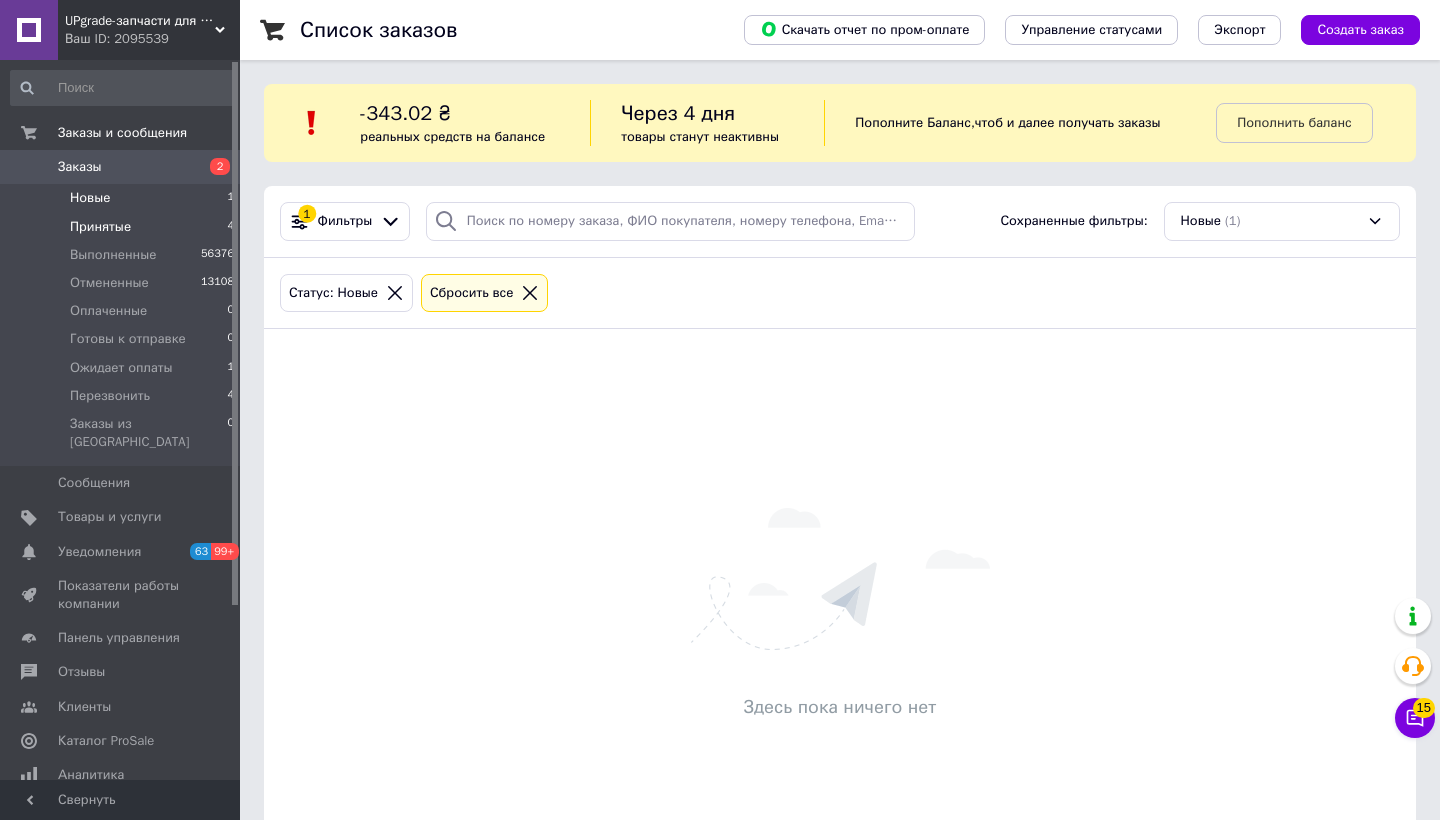 scroll, scrollTop: 0, scrollLeft: 0, axis: both 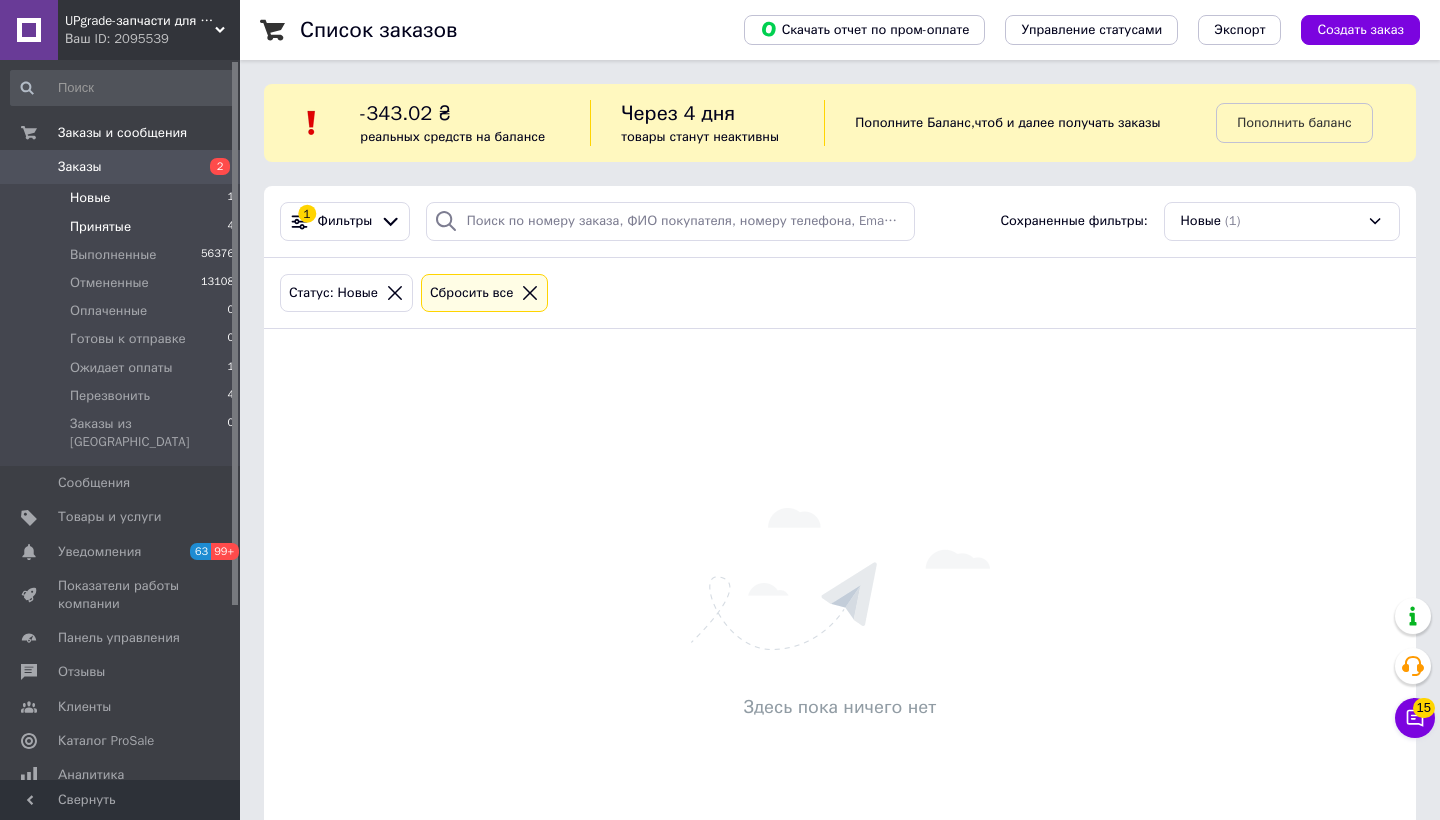 click on "Принятые 4" at bounding box center [123, 227] 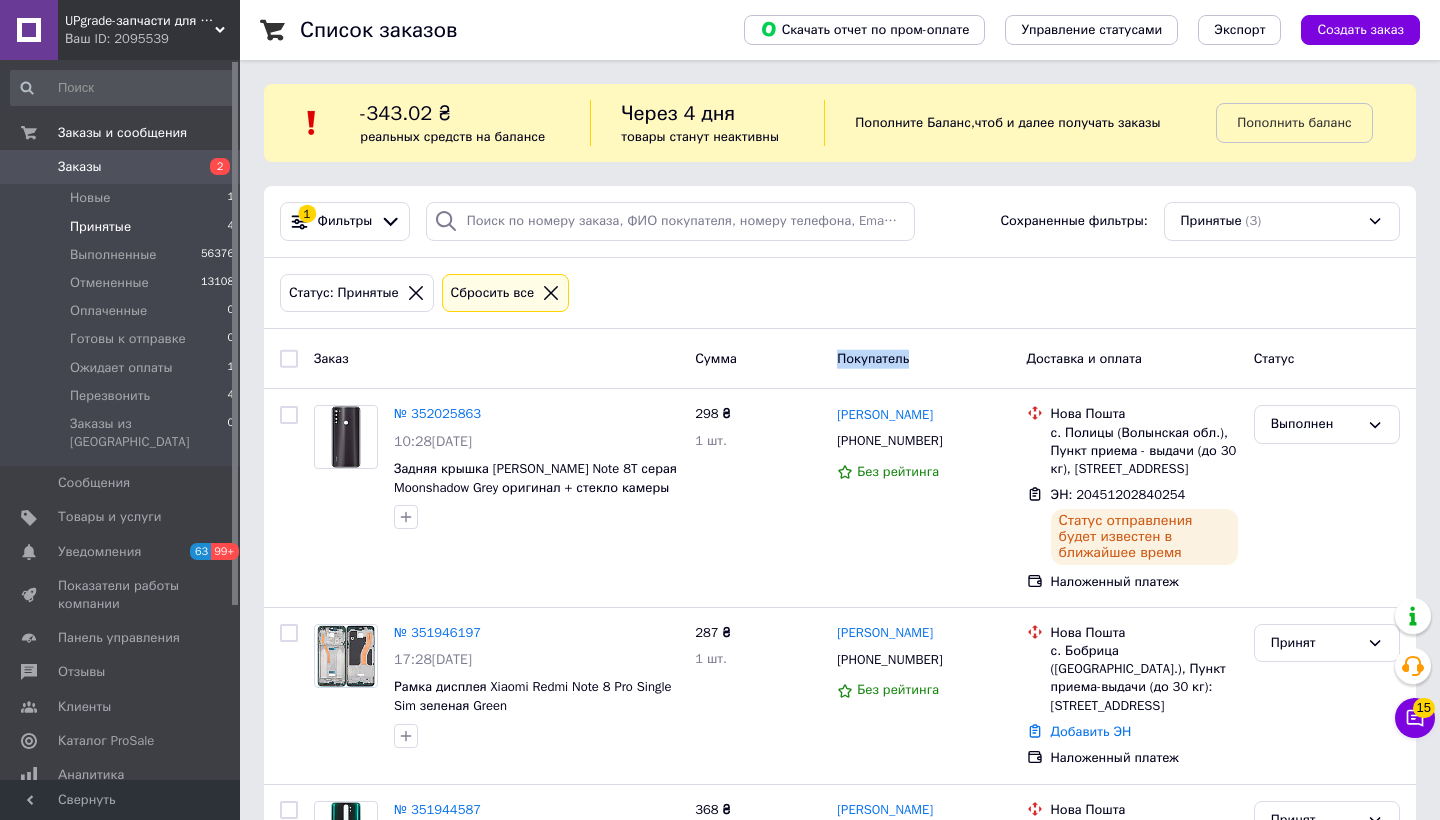 drag, startPoint x: 806, startPoint y: 349, endPoint x: 974, endPoint y: 352, distance: 168.02678 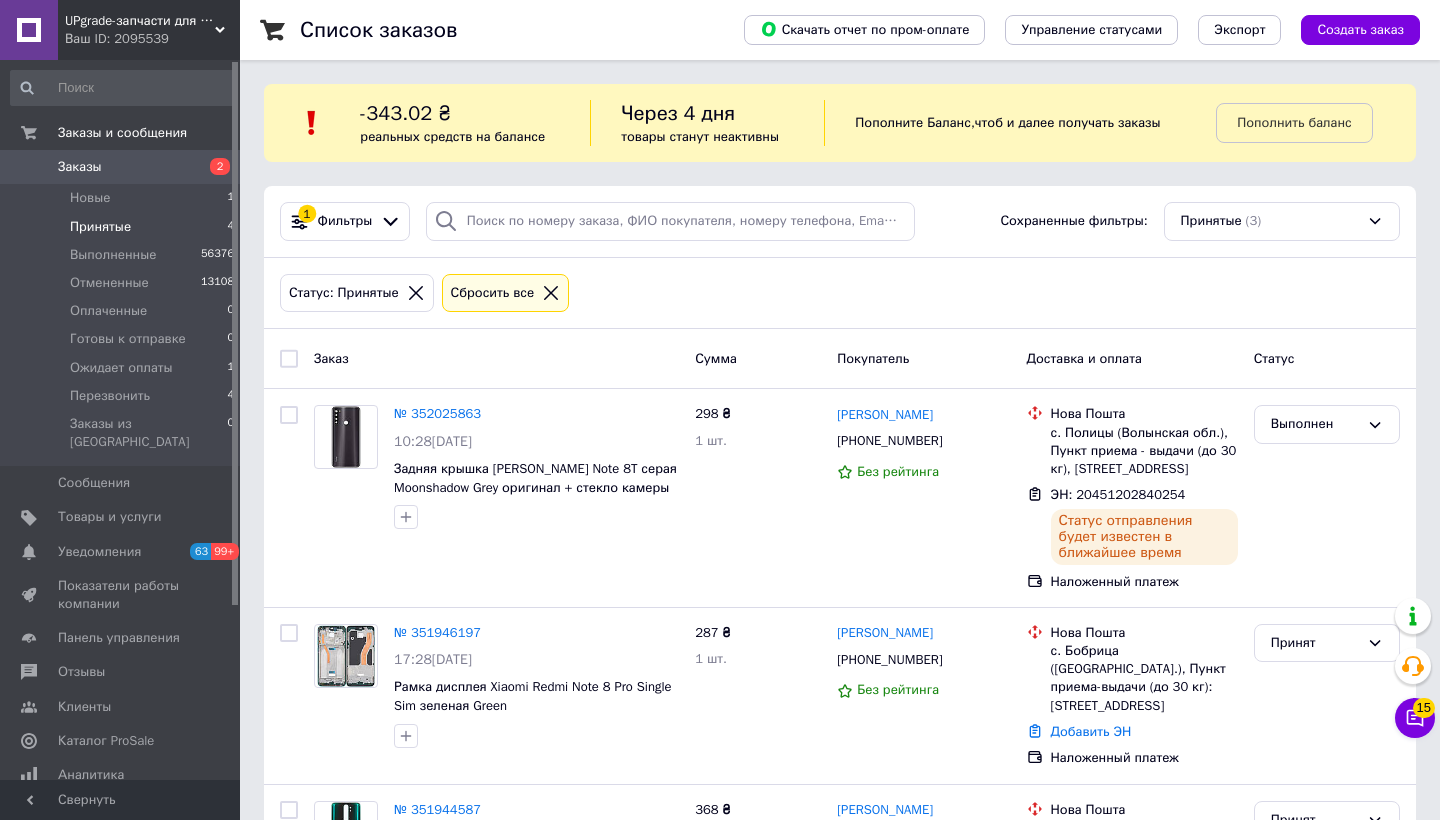 click on "Сбросить все" at bounding box center (506, 293) 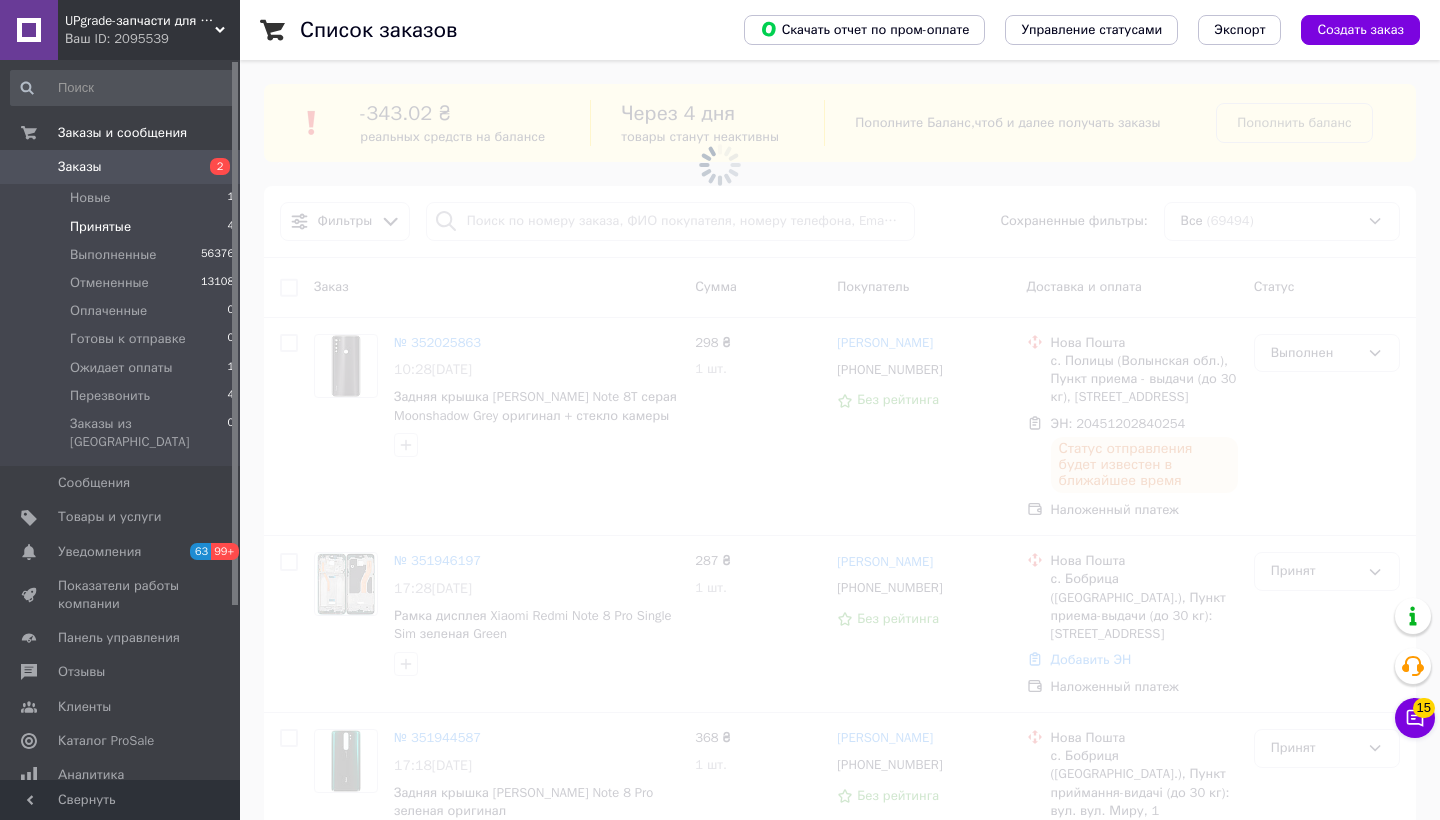 click on "Скачать отчет по пром-оплате Управление статусами Экспорт Создать заказ" at bounding box center (1062, 30) 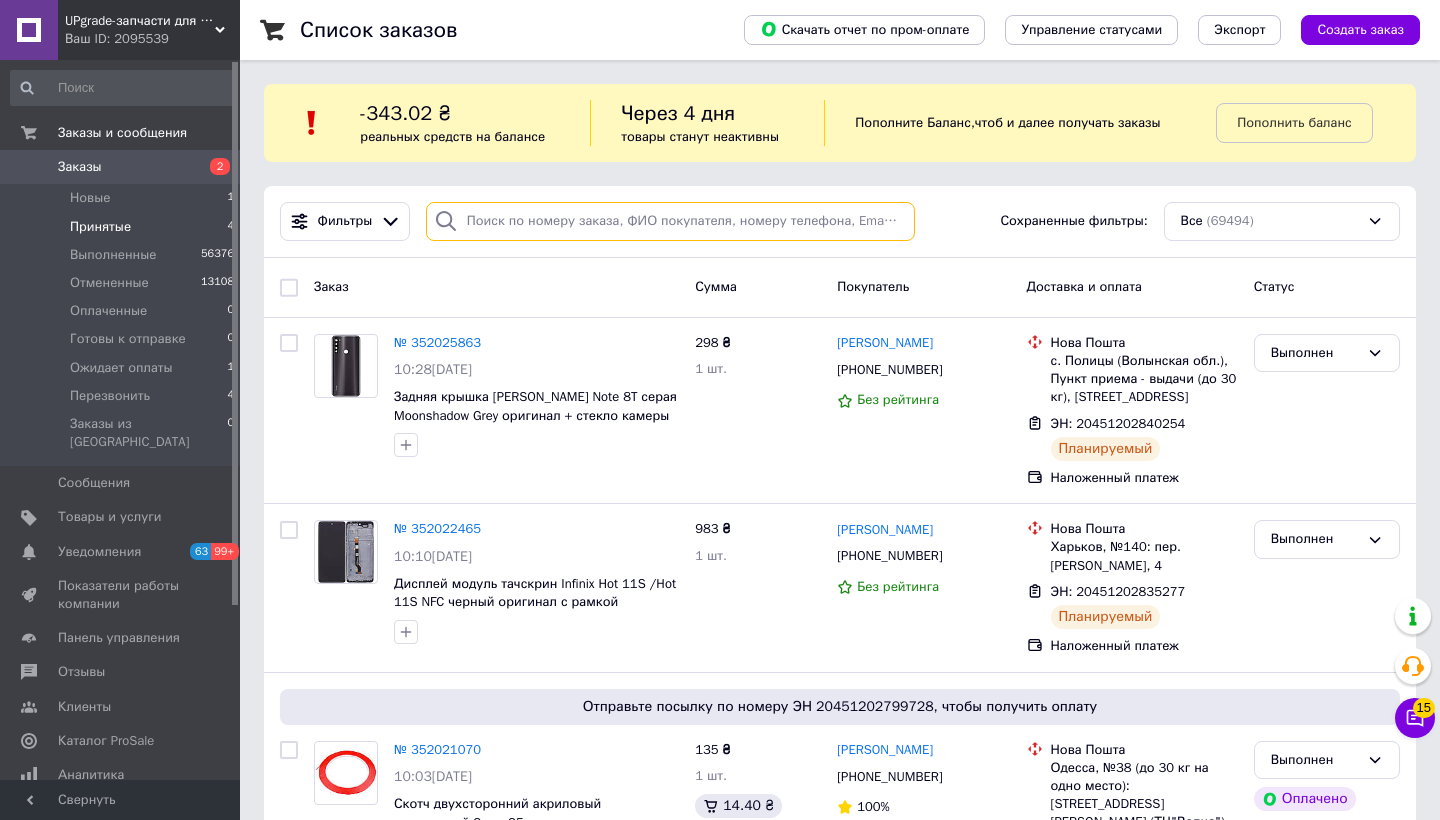 click at bounding box center (670, 221) 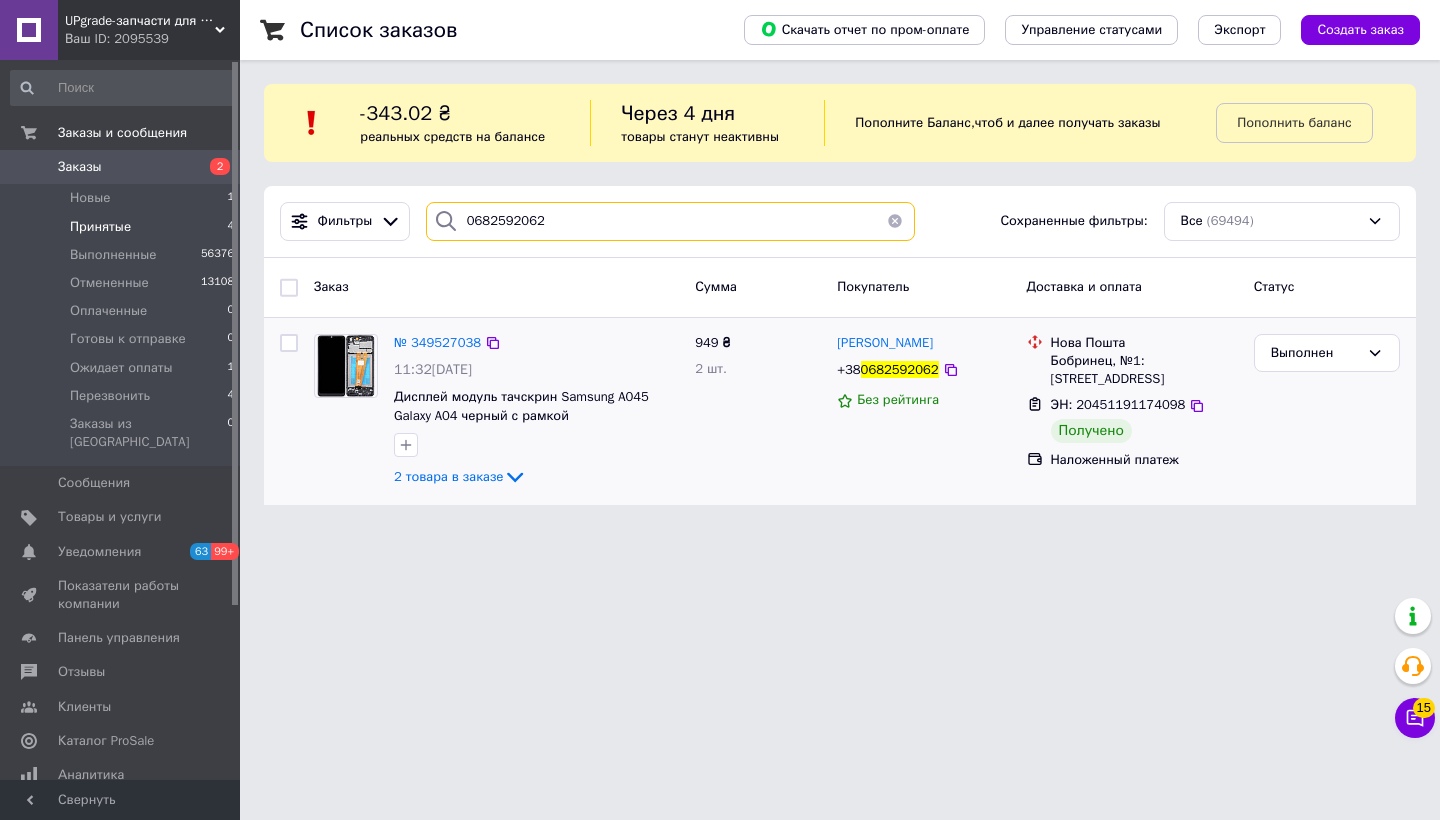 type on "0682592062" 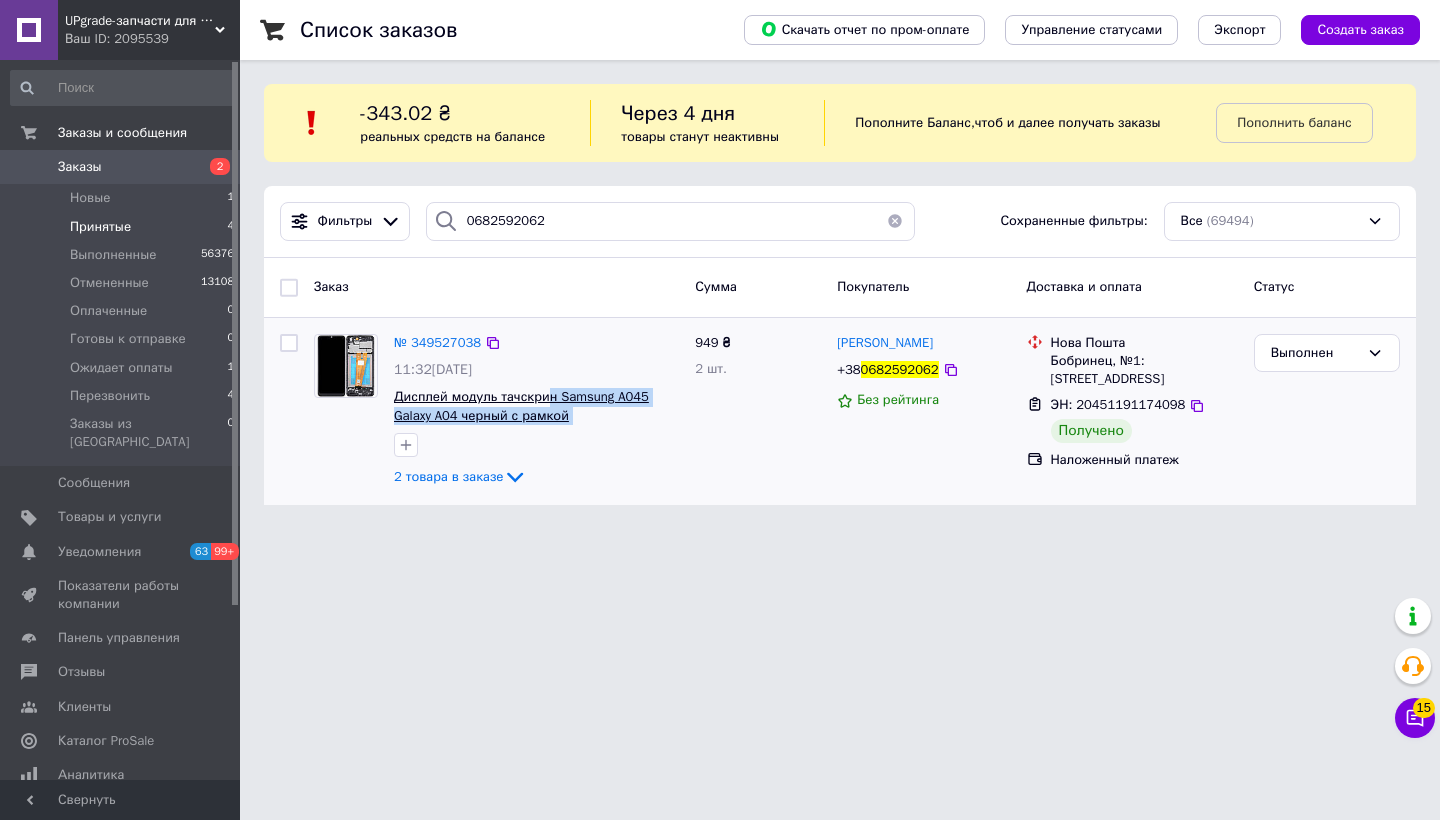 drag, startPoint x: 602, startPoint y: 427, endPoint x: 551, endPoint y: 404, distance: 55.946404 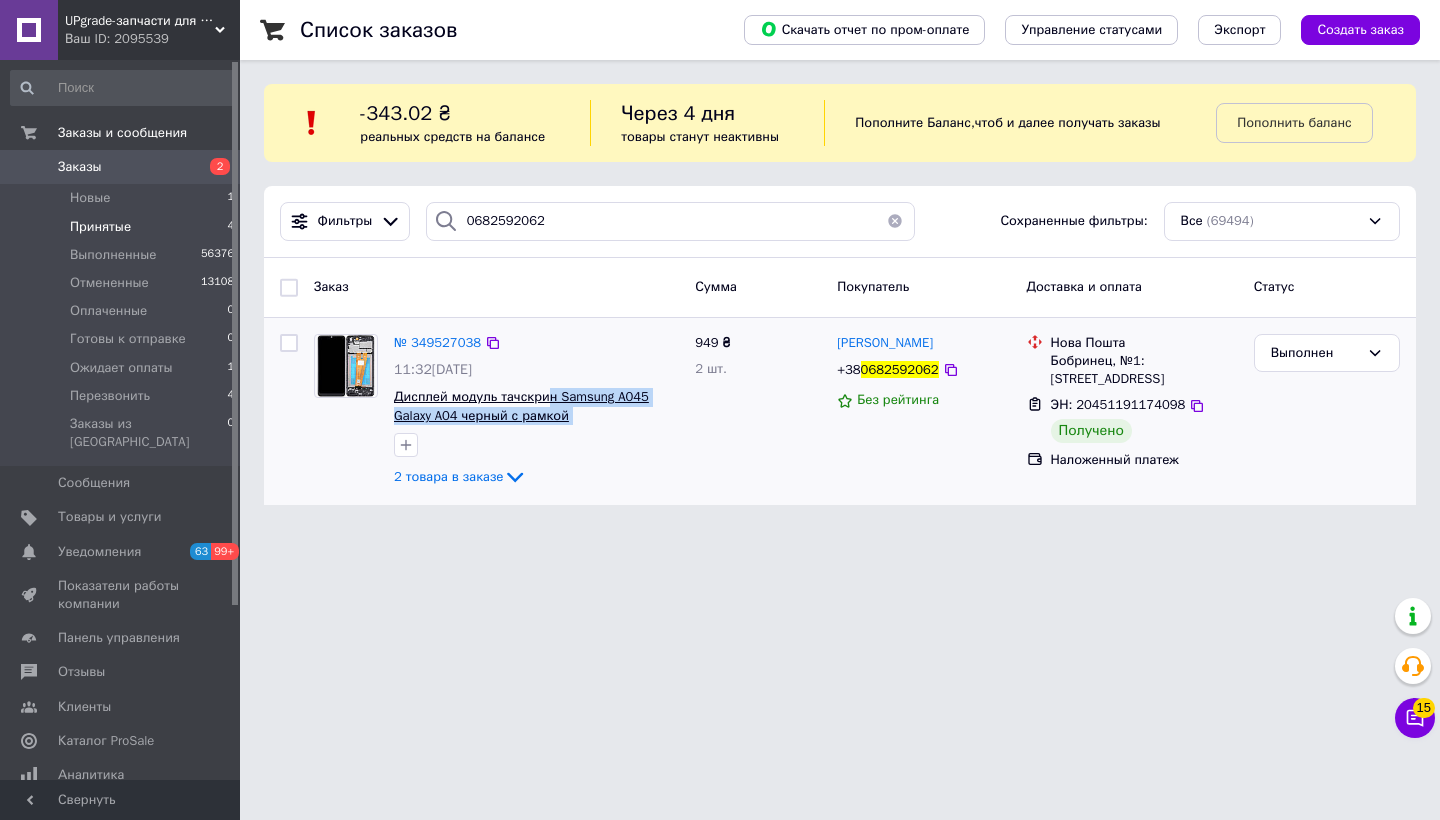 click on "№ 349527038 11:32[DATE] Дисплей модуль тачскрин Samsung A045 Galaxy A04 черный с рамкой 2 товара в заказе" at bounding box center [536, 412] 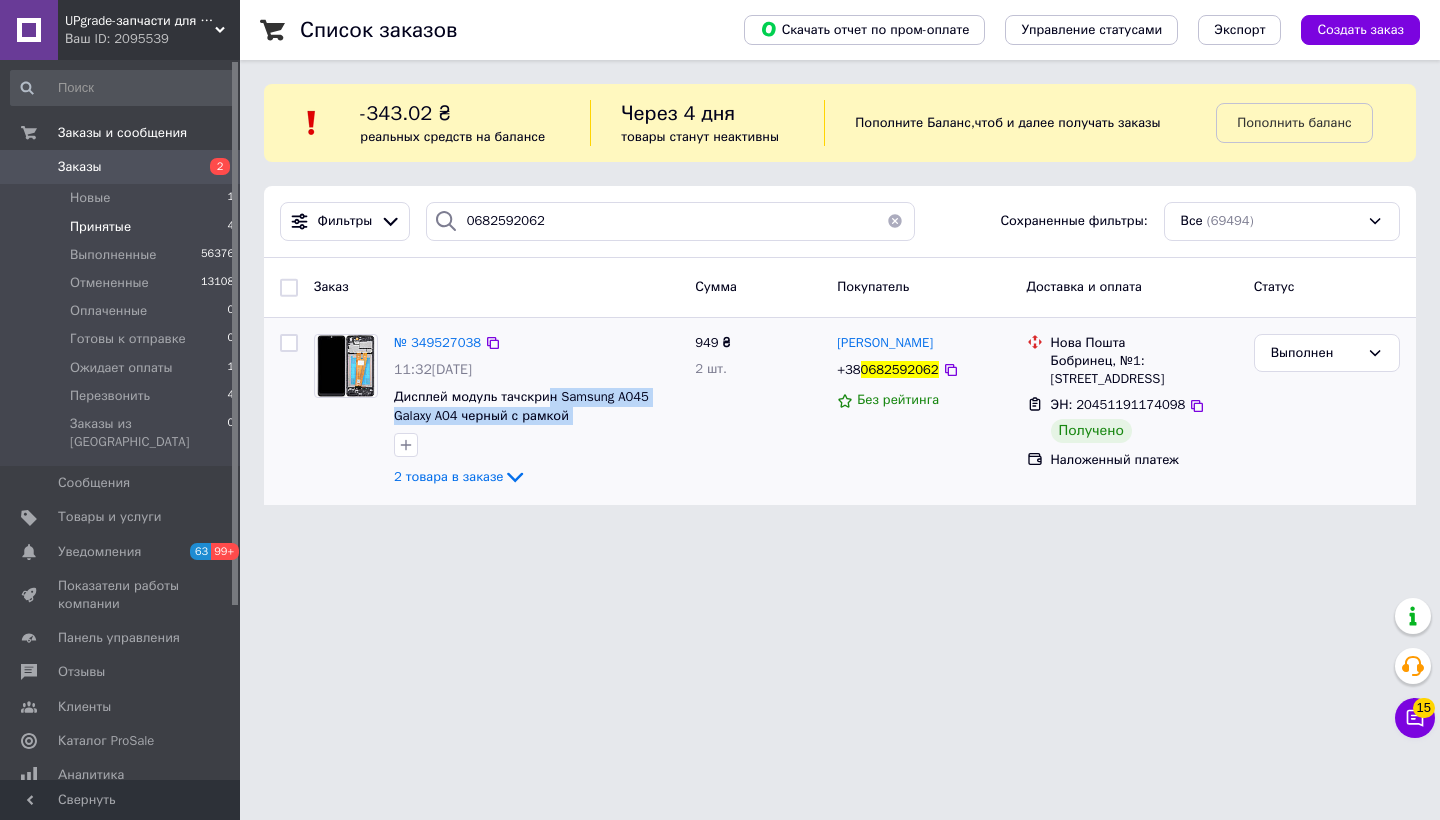 click on "Дисплей модуль тачскрин Samsung A045 Galaxy A04 черный с рамкой" at bounding box center [536, 406] 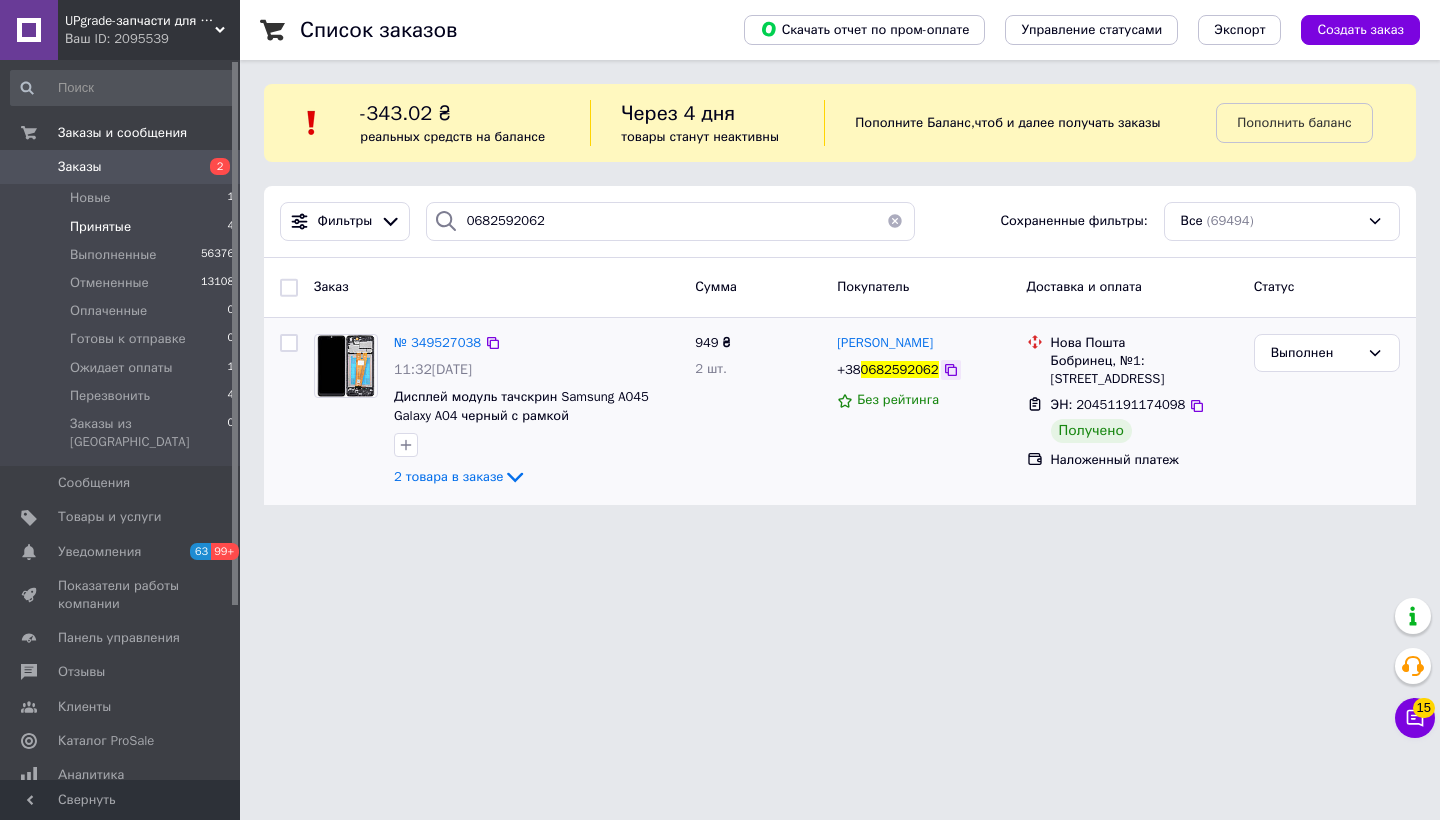 click 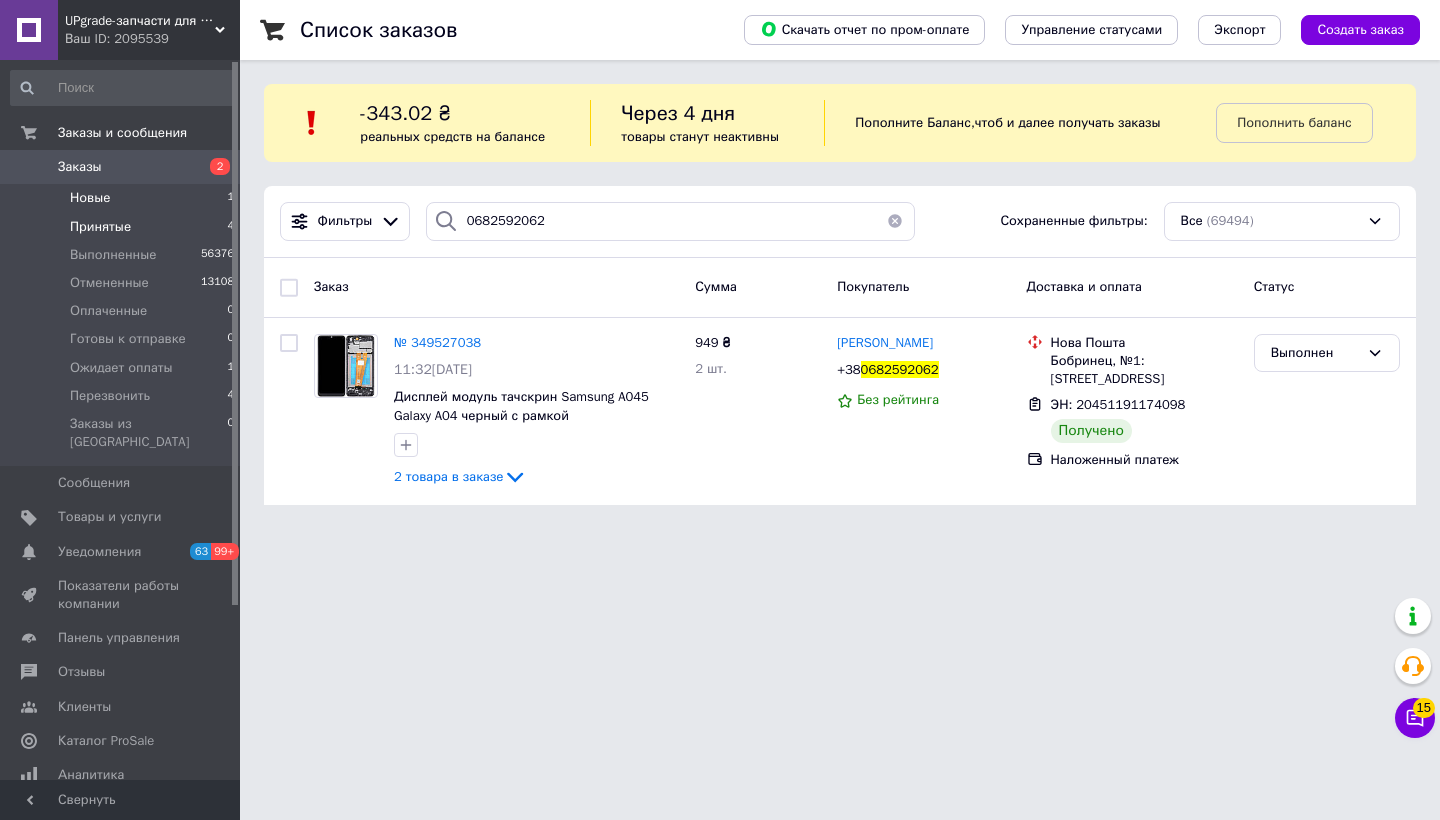 click on "Новые 1" at bounding box center (123, 198) 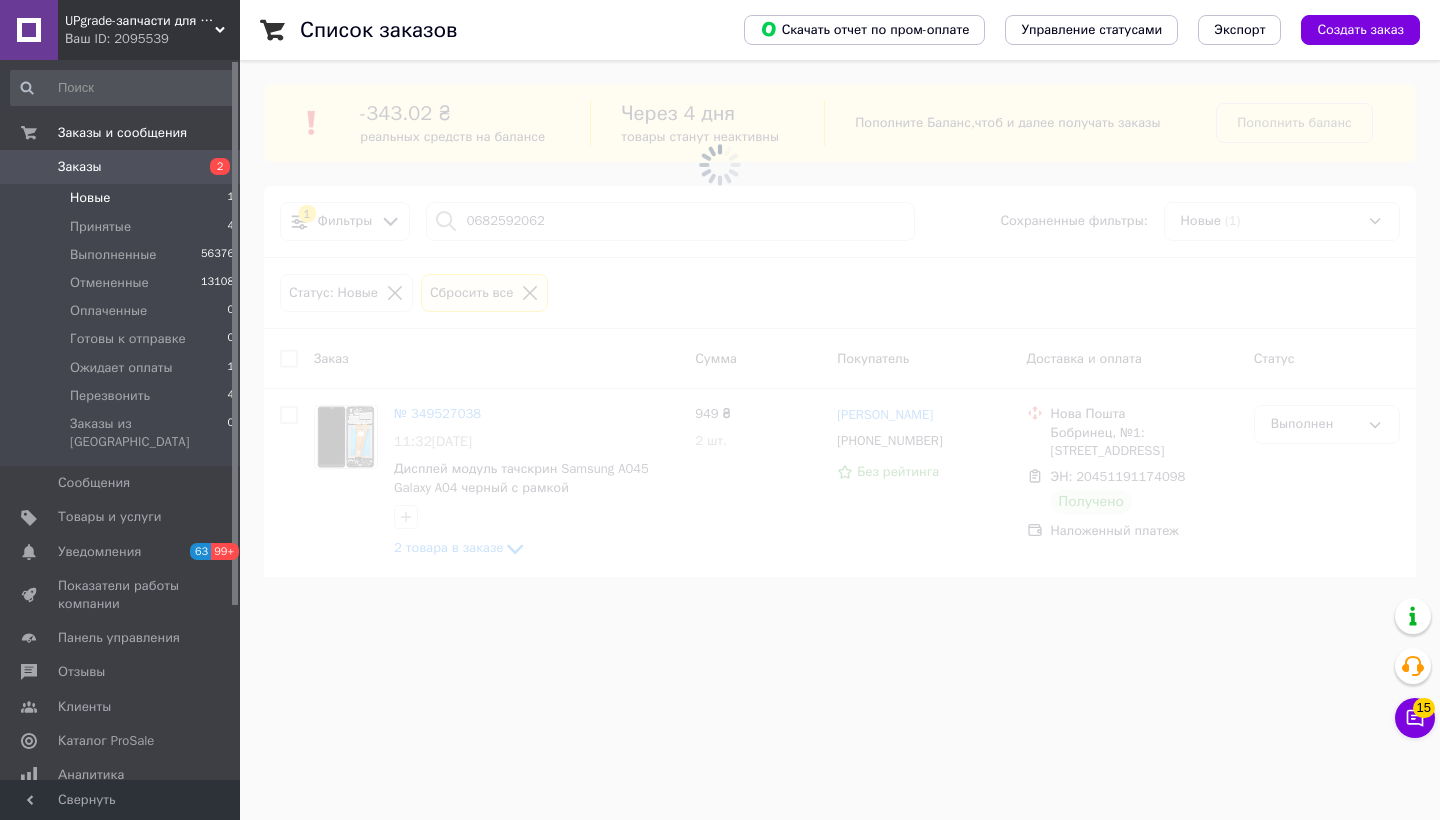 type 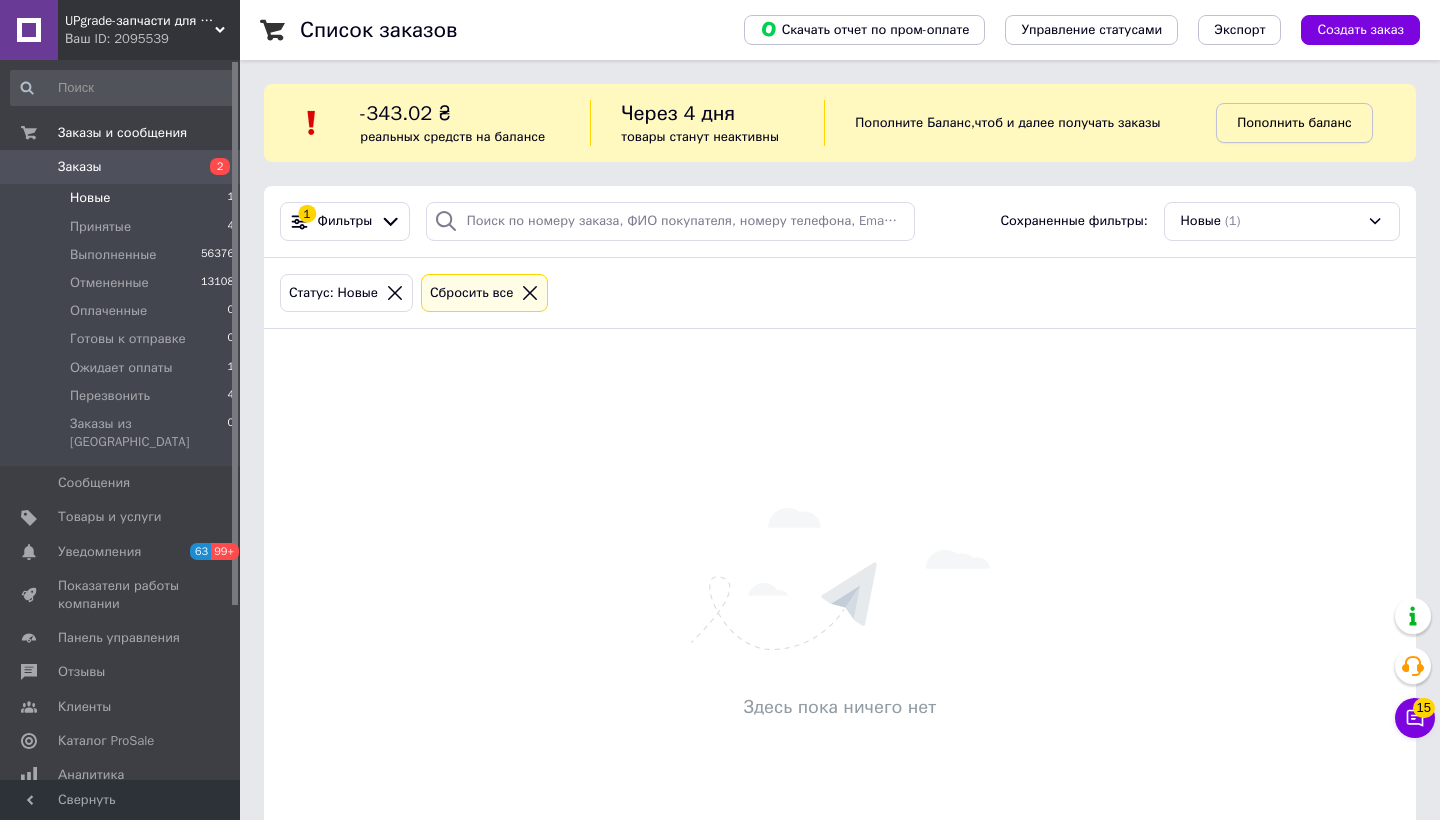 click on "Пополнить баланс" at bounding box center [1294, 122] 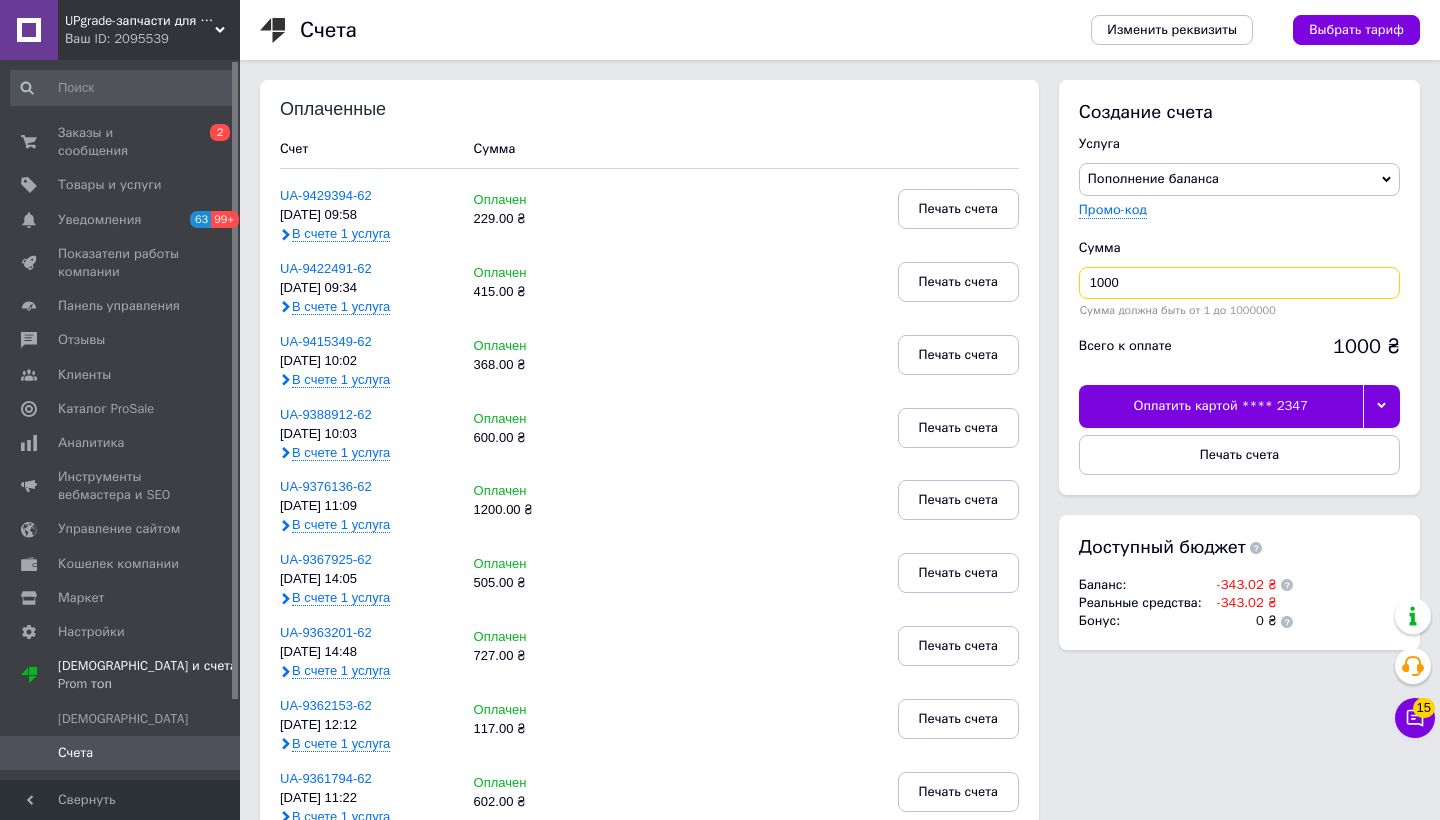 click on "1000" at bounding box center [1239, 283] 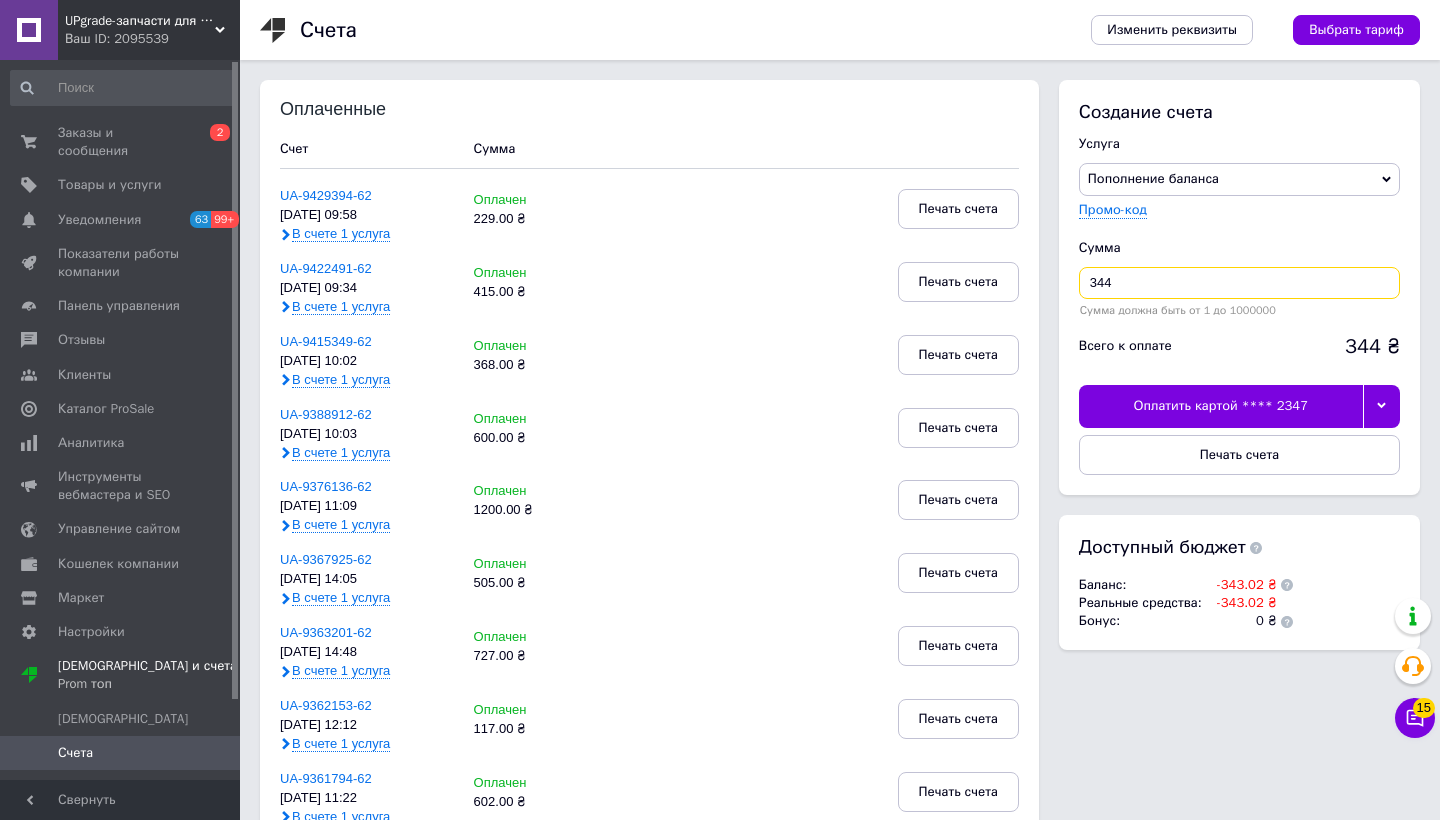 type on "344" 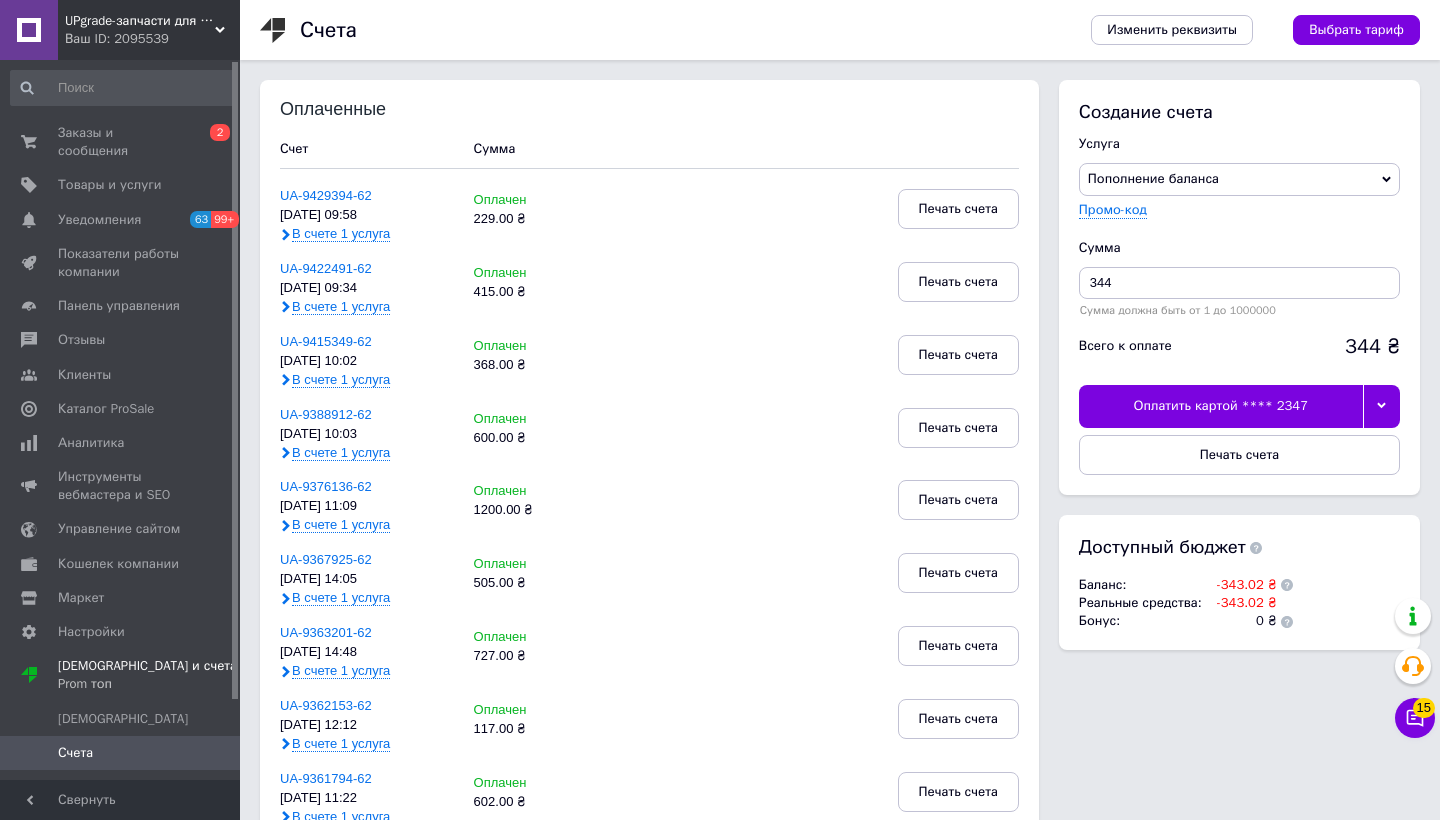 click on "Оплатить картой  **** 2347" at bounding box center (1221, 406) 